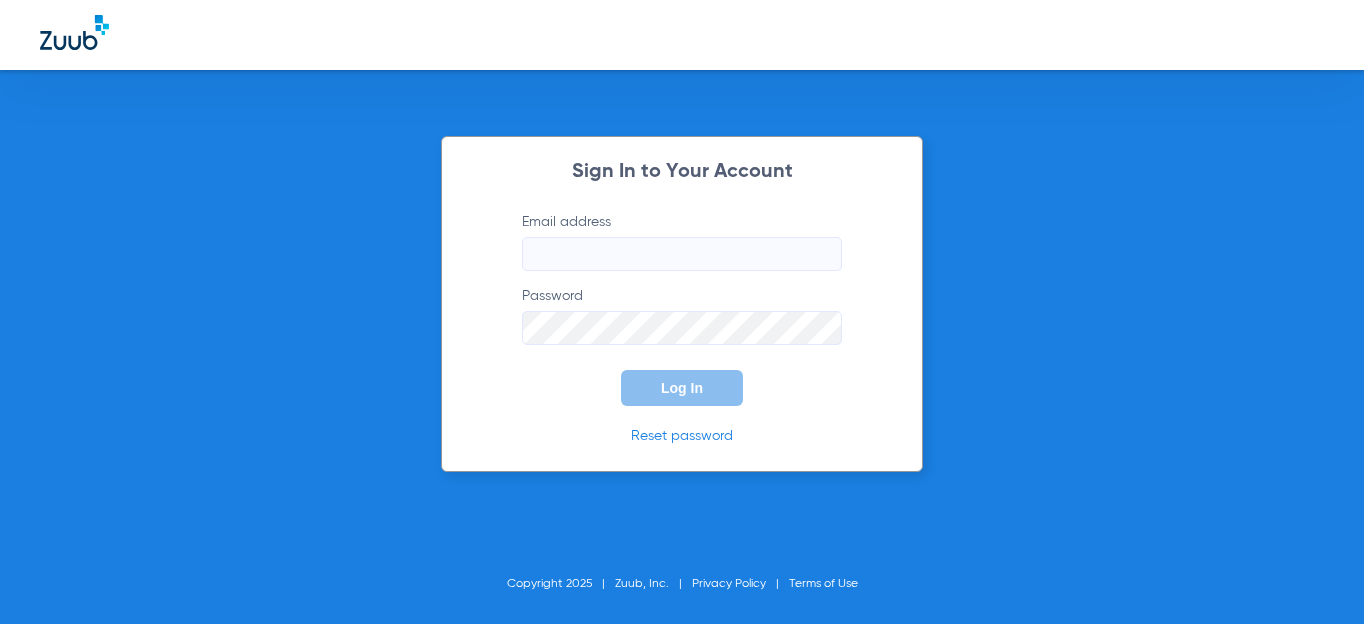scroll, scrollTop: 0, scrollLeft: 0, axis: both 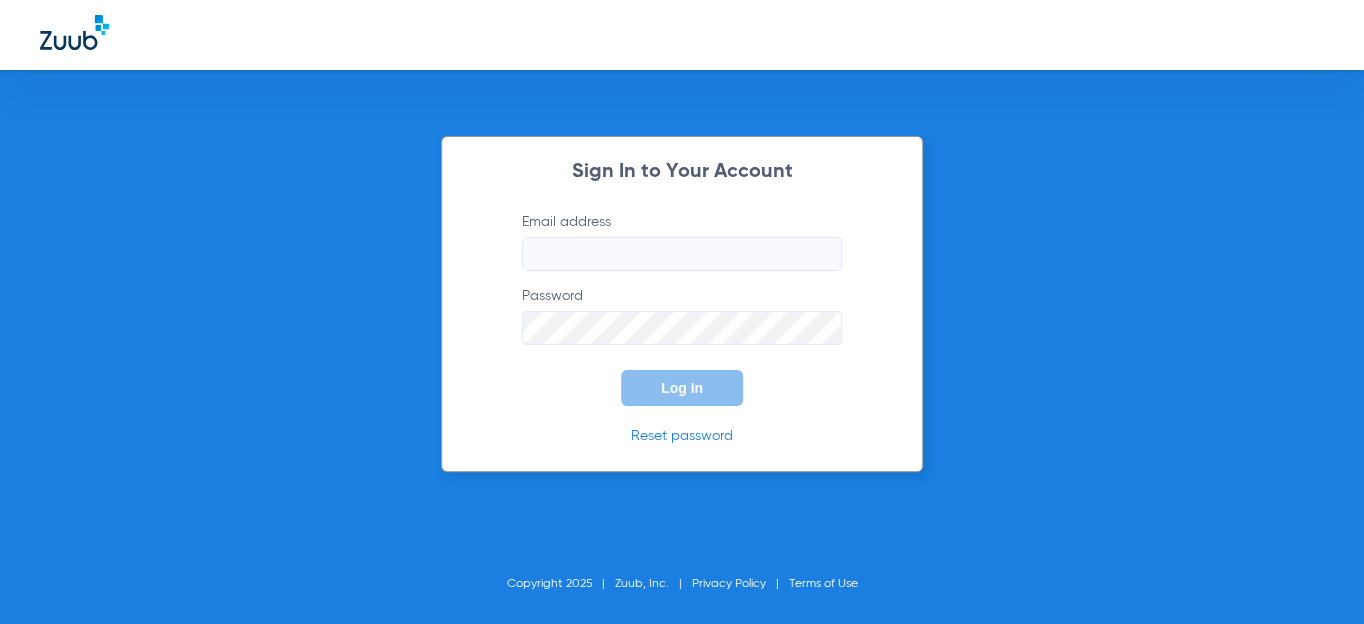 type on "[EMAIL_ADDRESS][DOMAIN_NAME]" 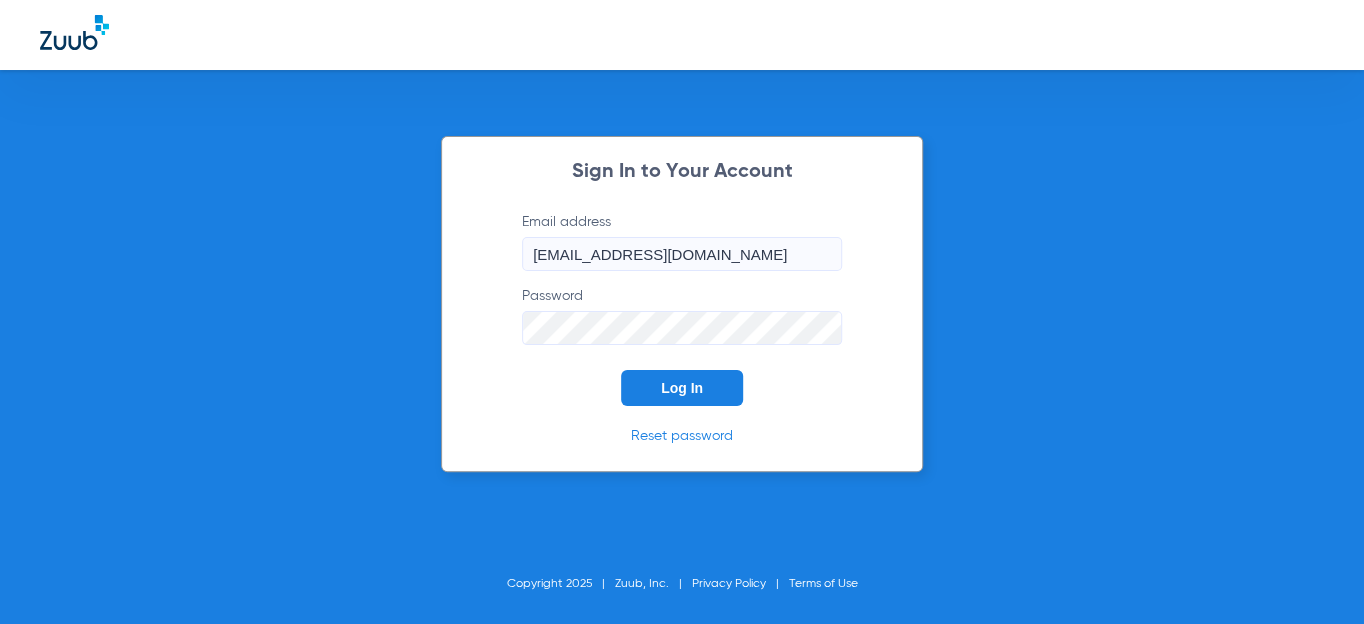 click on "Log In" 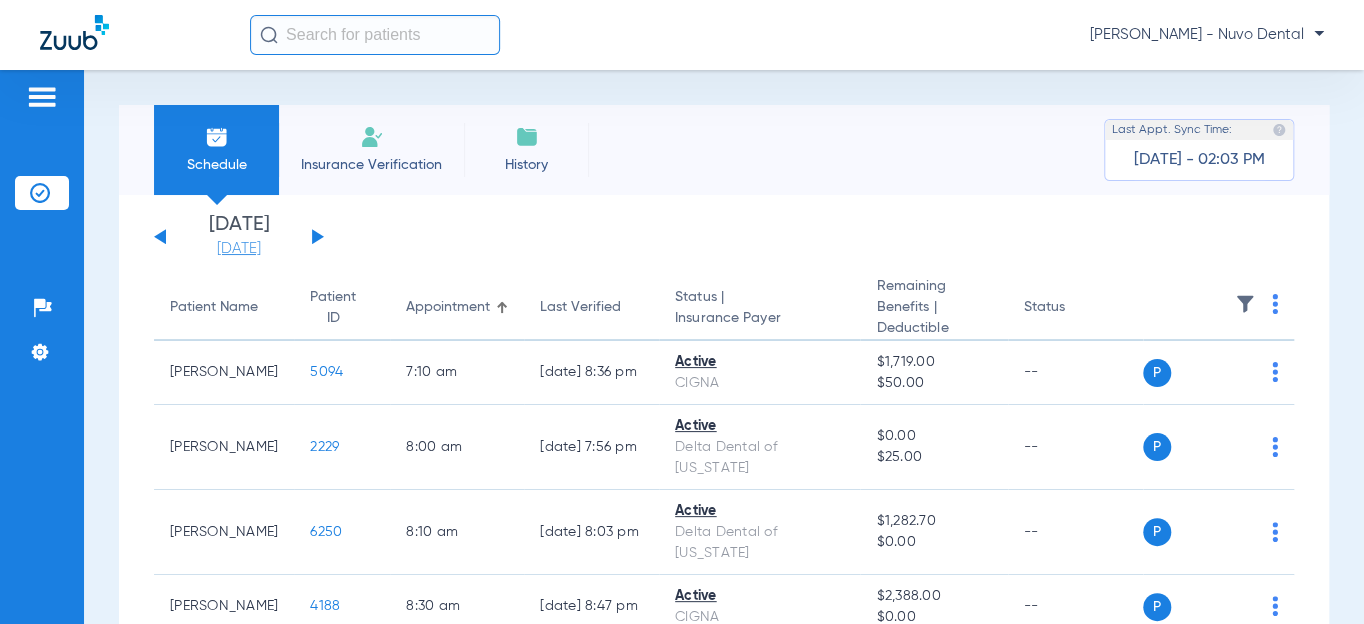 click on "[DATE]" 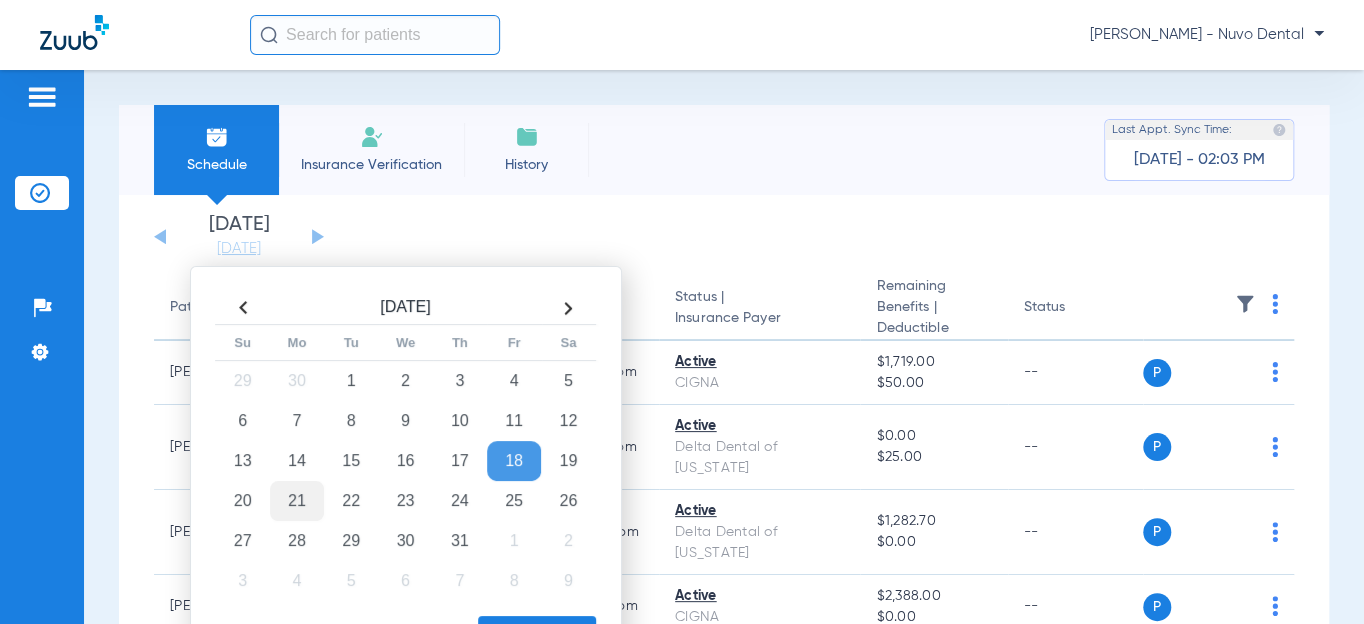 click on "21" 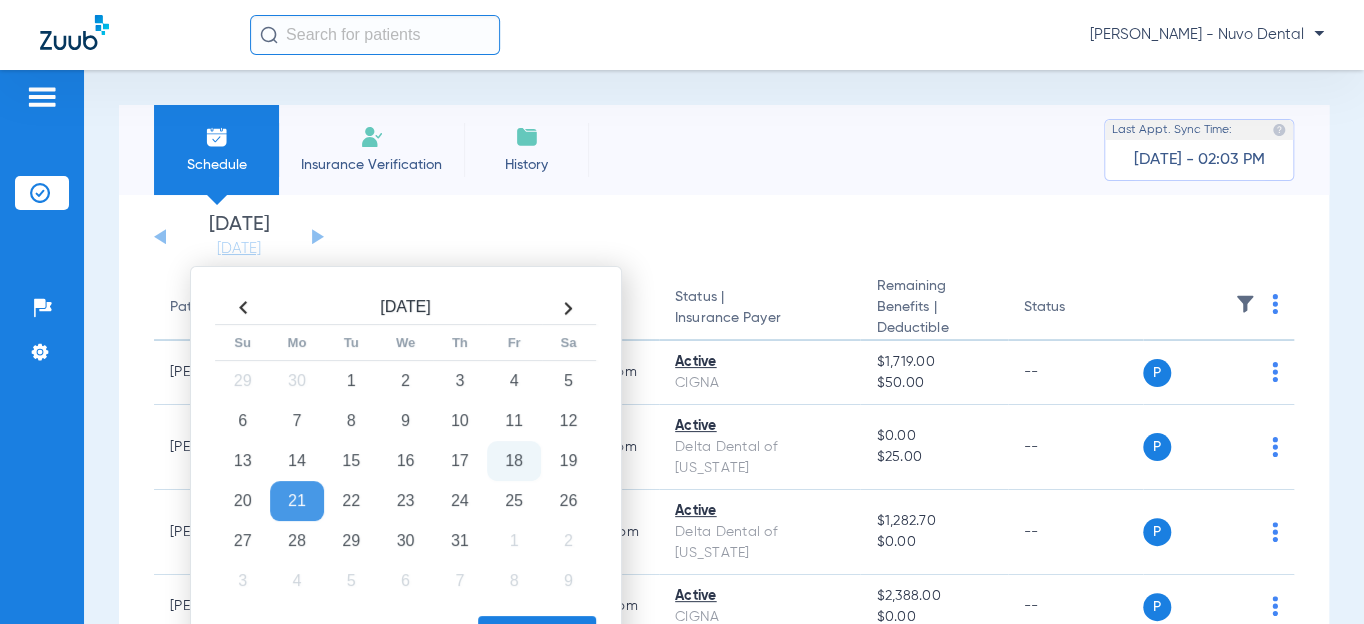 click on "Apply" 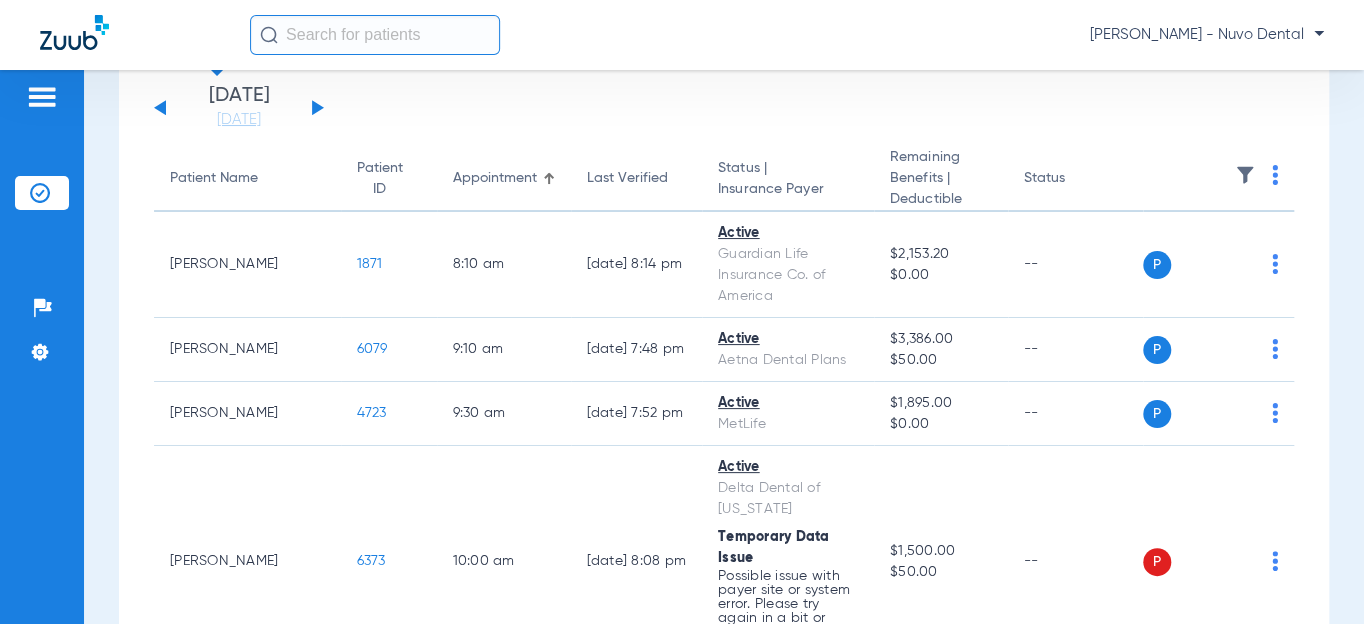 scroll, scrollTop: 90, scrollLeft: 0, axis: vertical 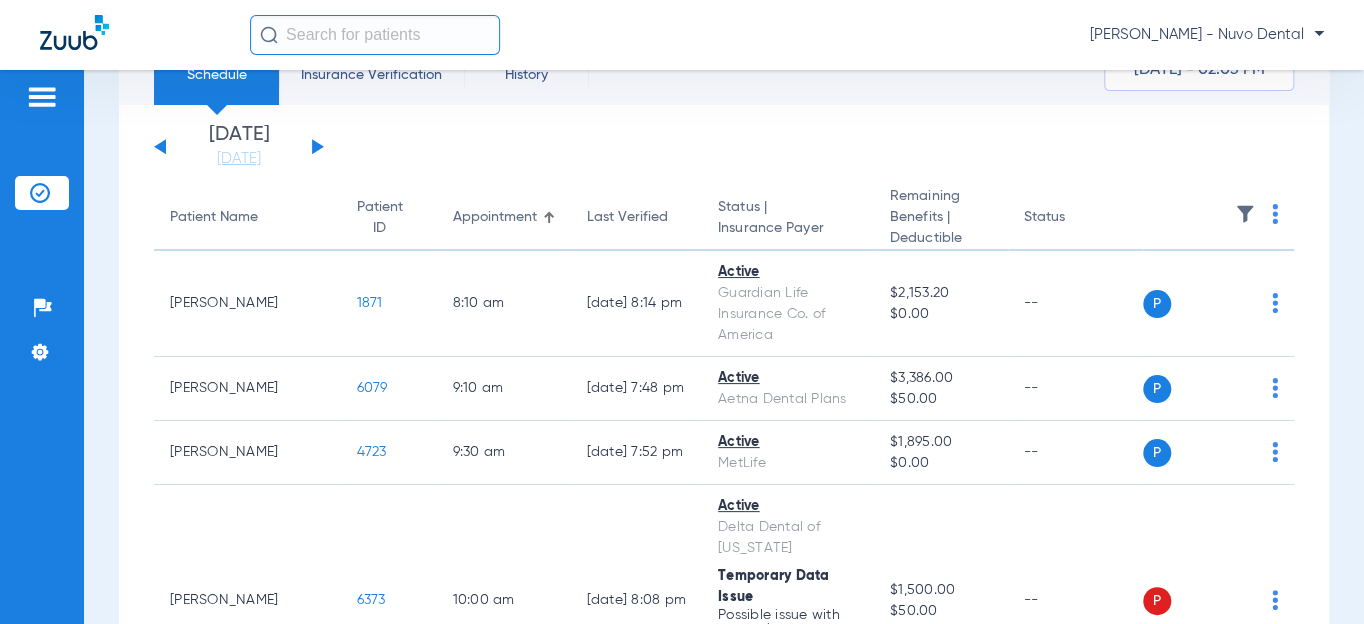 click on "Patient Name" 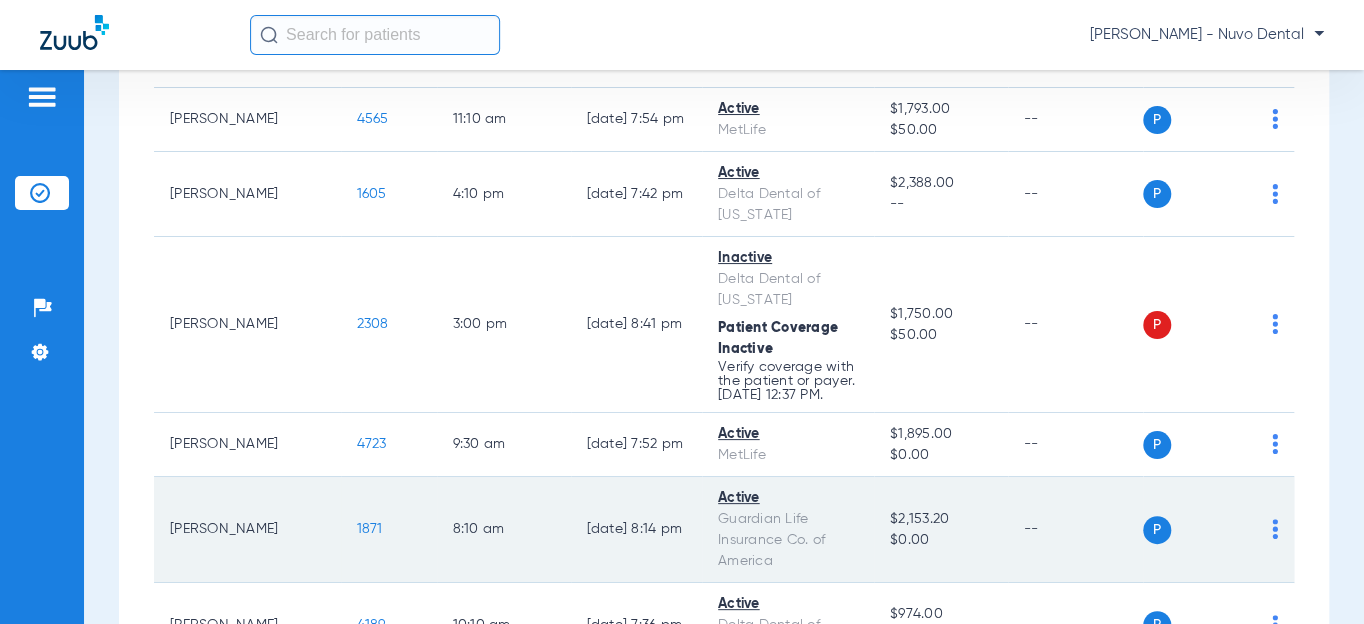 scroll, scrollTop: 545, scrollLeft: 0, axis: vertical 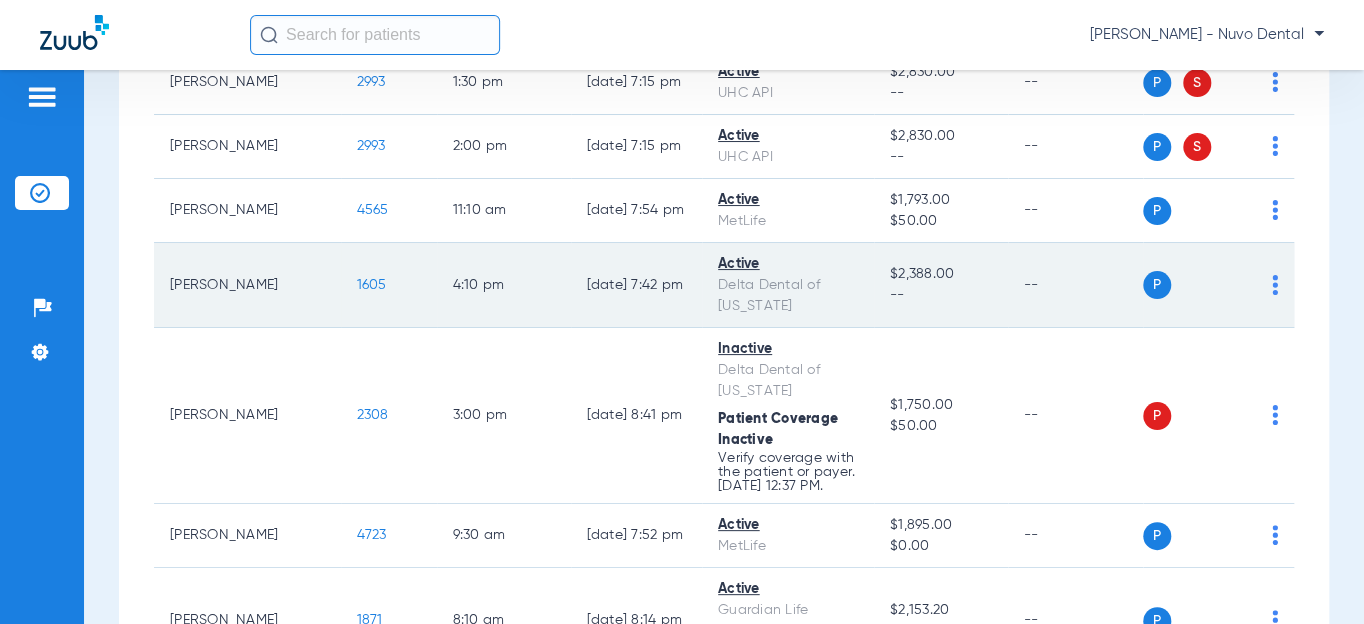 click on "1605" 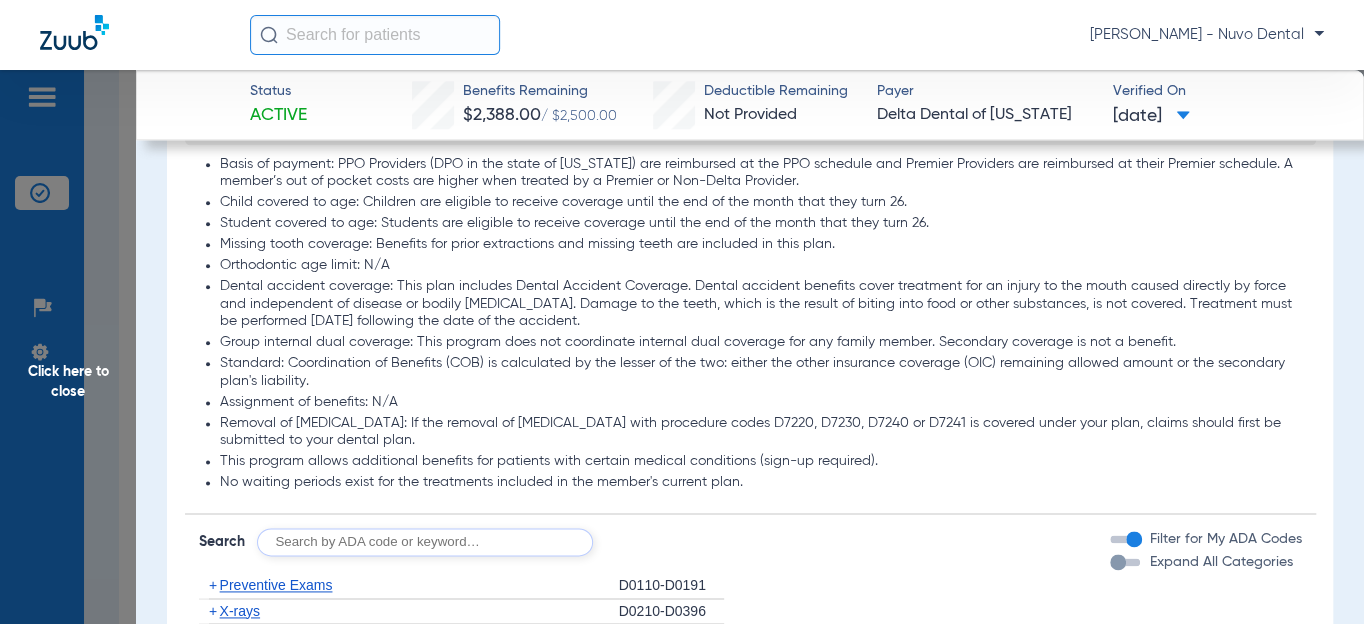scroll, scrollTop: 1272, scrollLeft: 0, axis: vertical 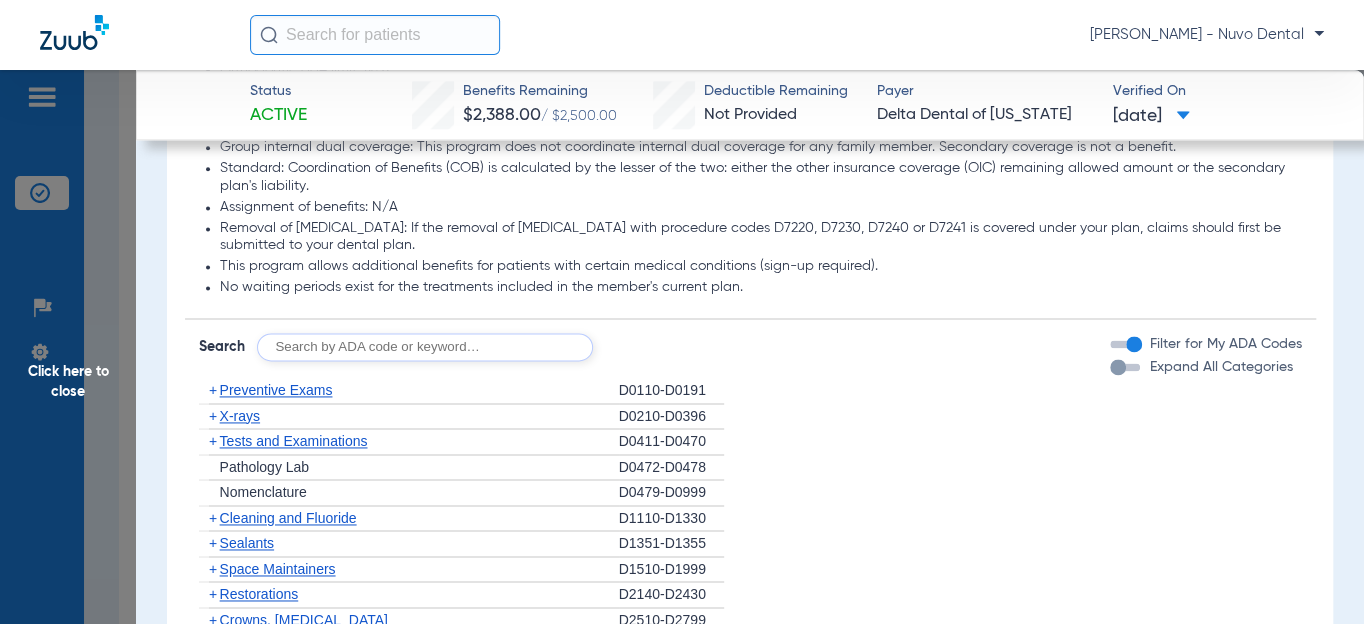 click 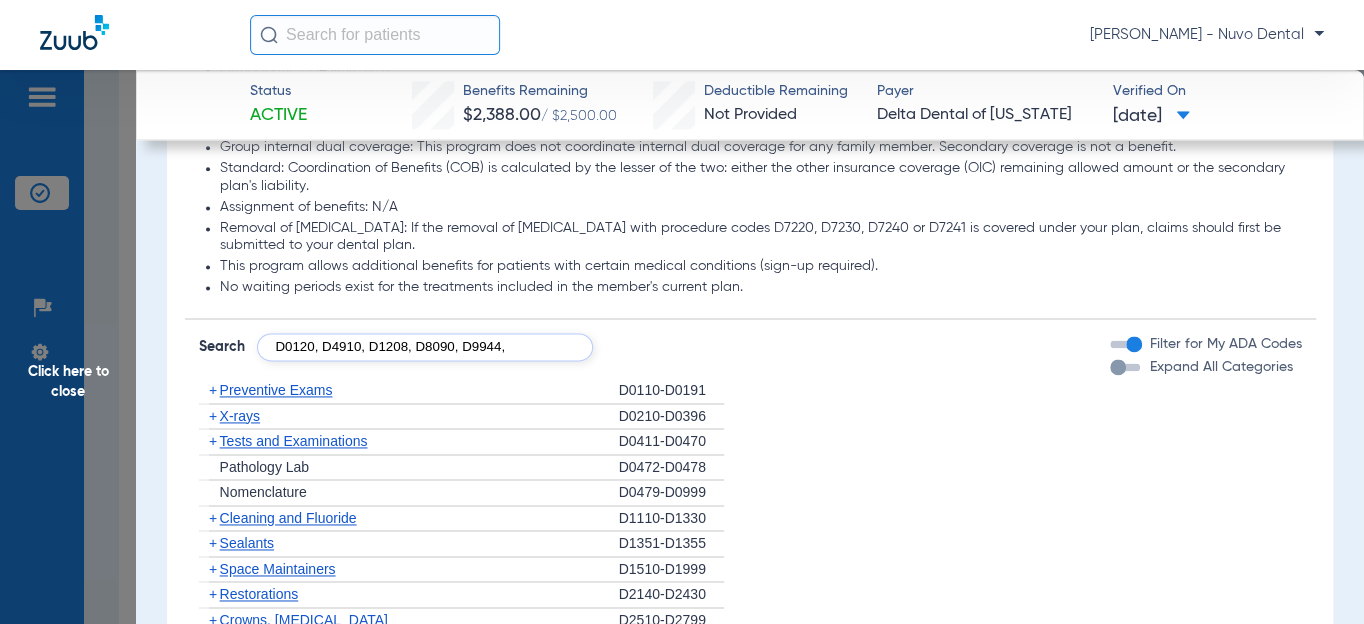 scroll, scrollTop: 0, scrollLeft: 0, axis: both 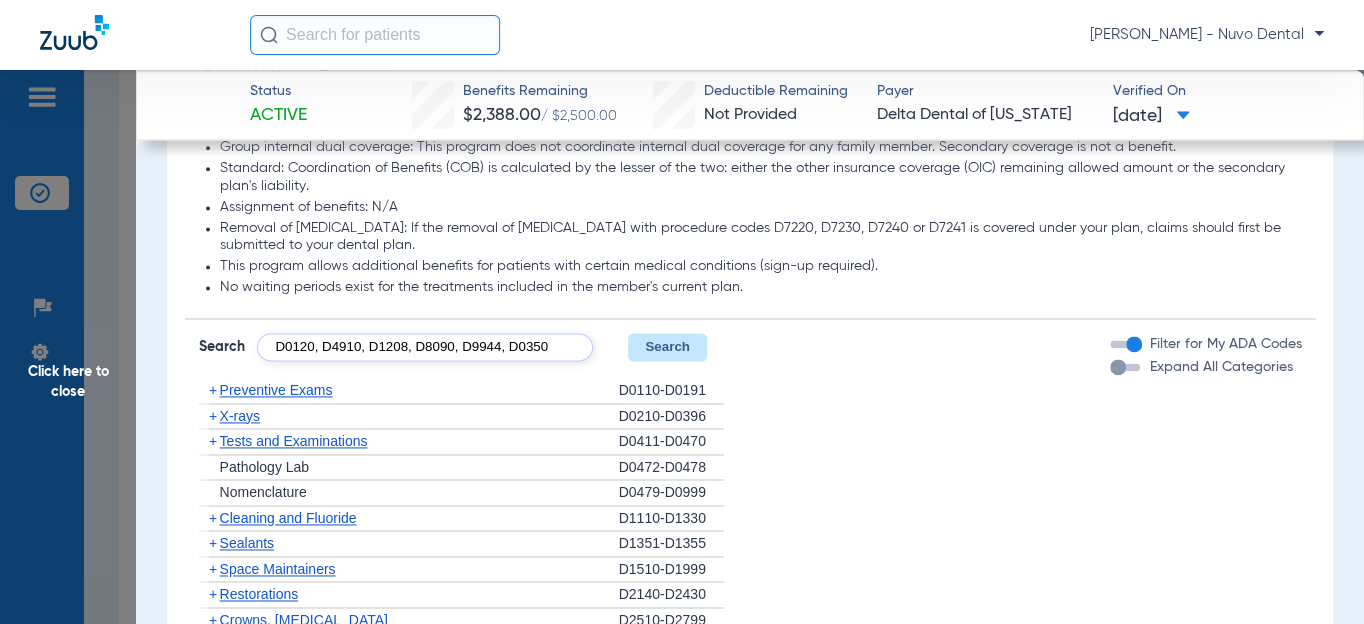 type on "D0120, D4910, D1208, D8090, D9944, D0350" 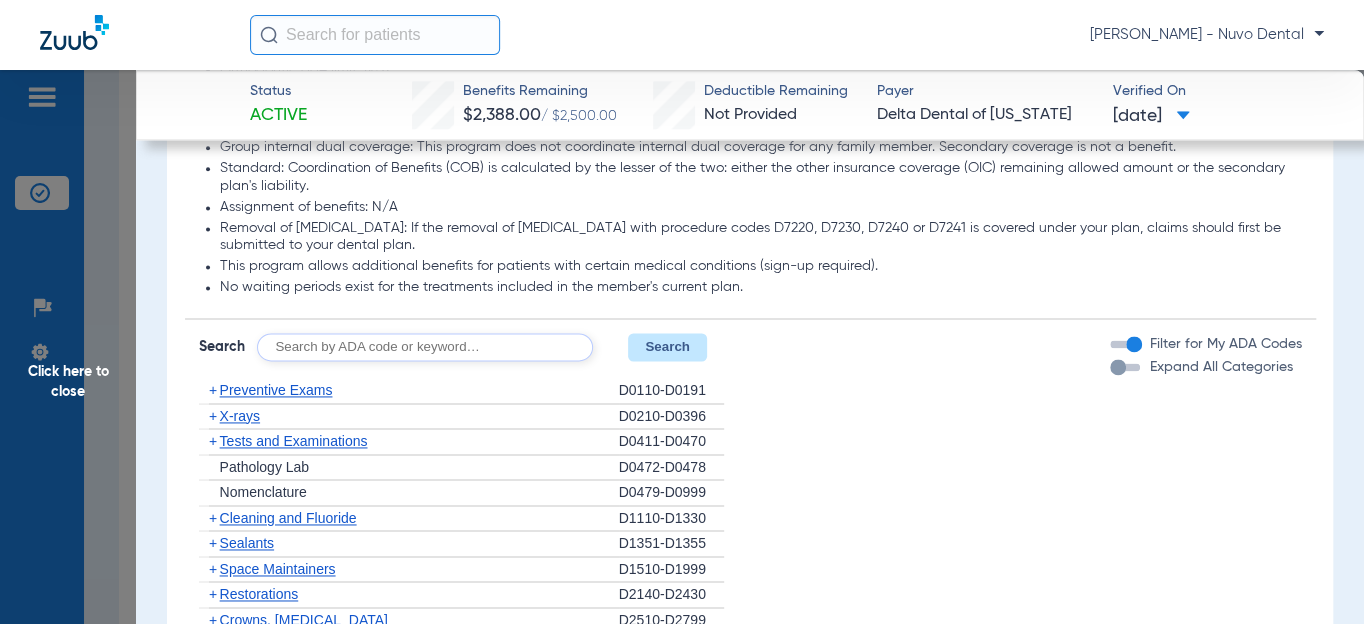 scroll, scrollTop: 0, scrollLeft: 0, axis: both 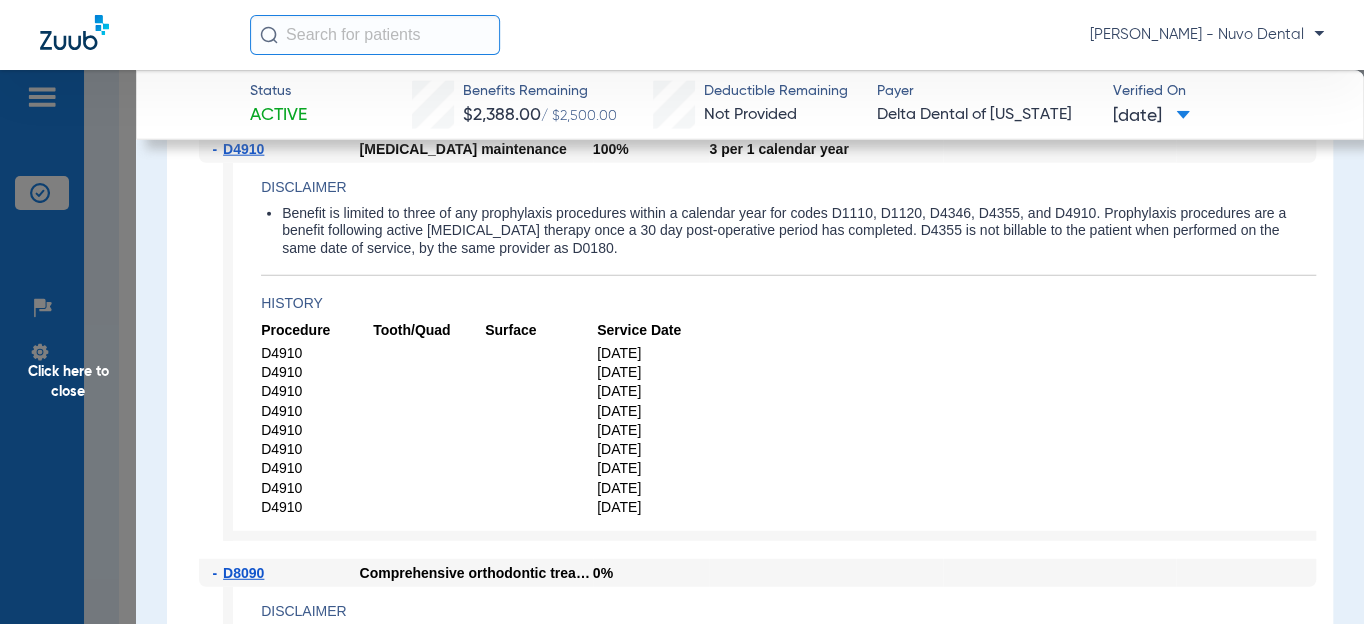 click on "Click here to close" 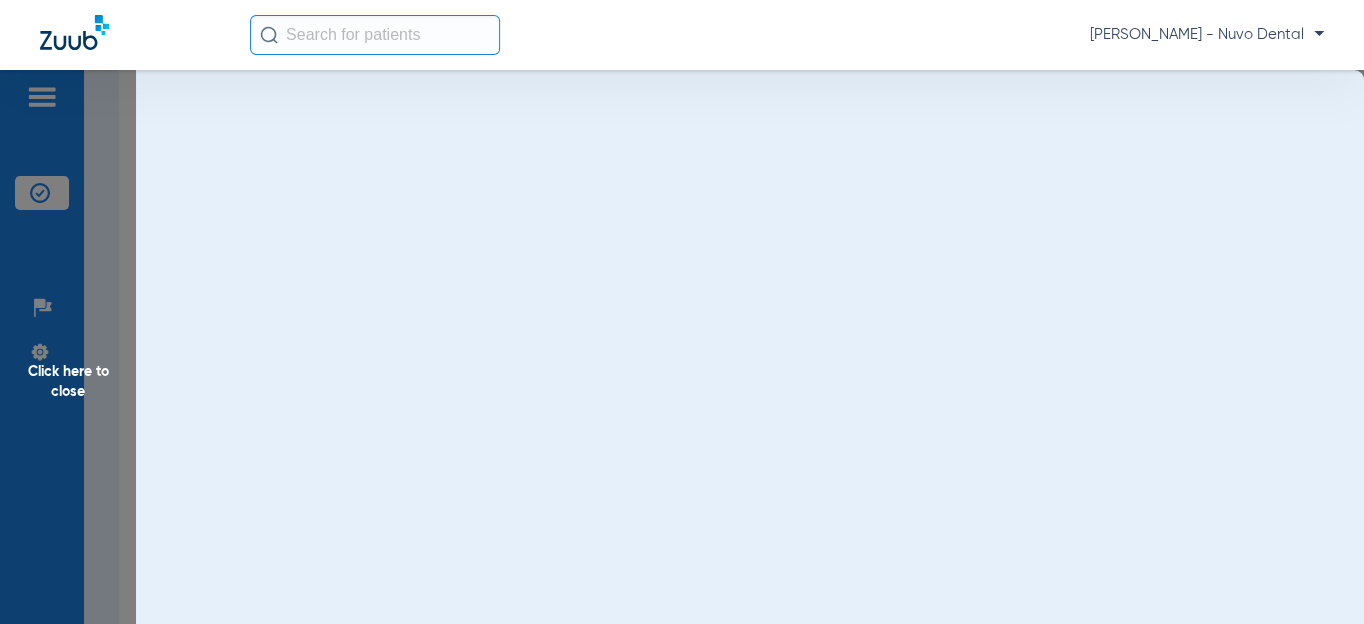scroll, scrollTop: 0, scrollLeft: 0, axis: both 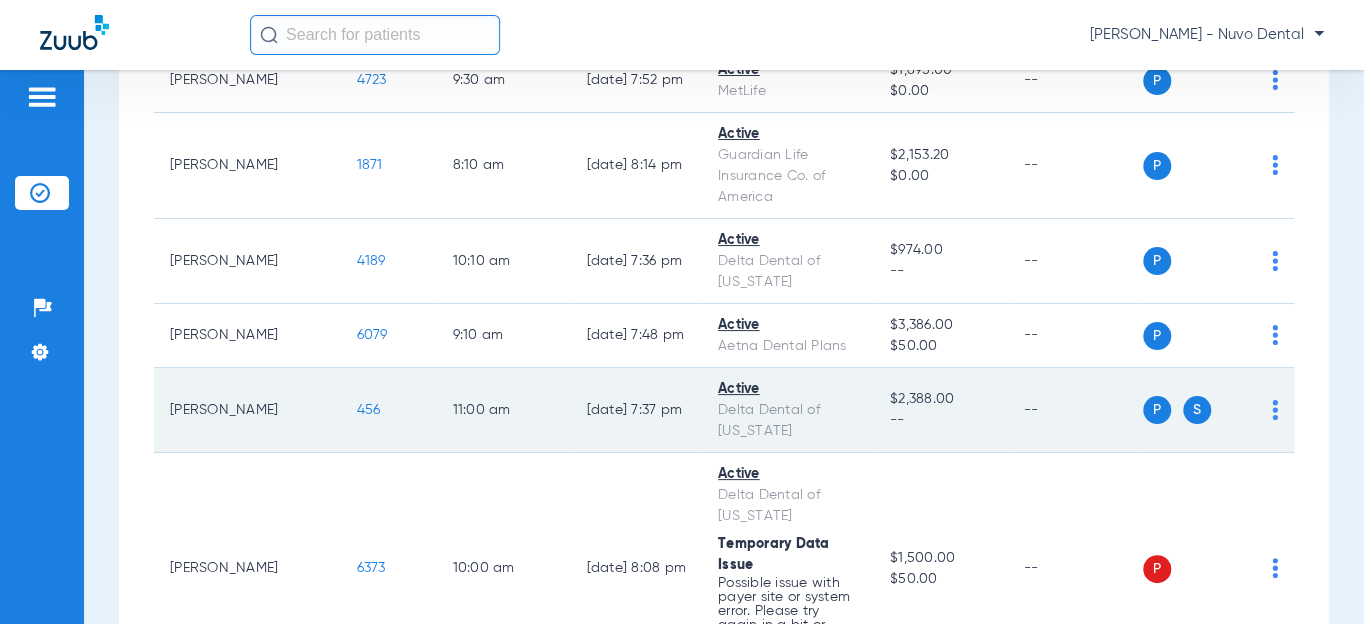 click on "456" 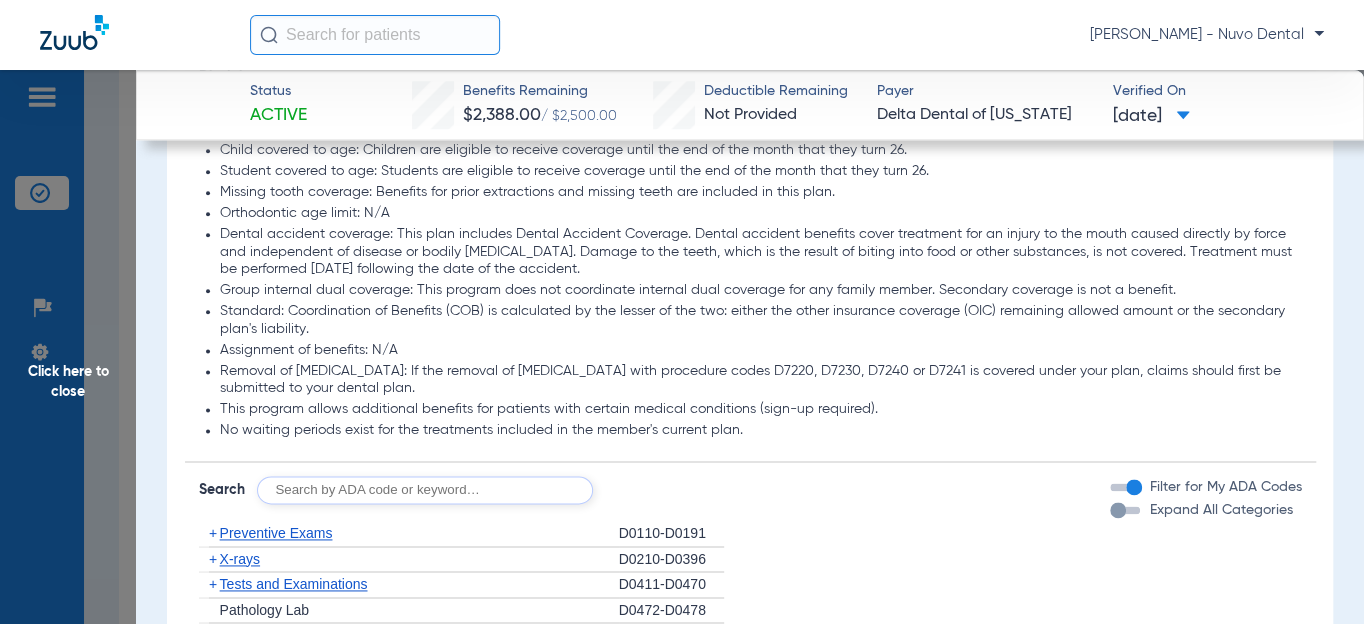 scroll, scrollTop: 1272, scrollLeft: 0, axis: vertical 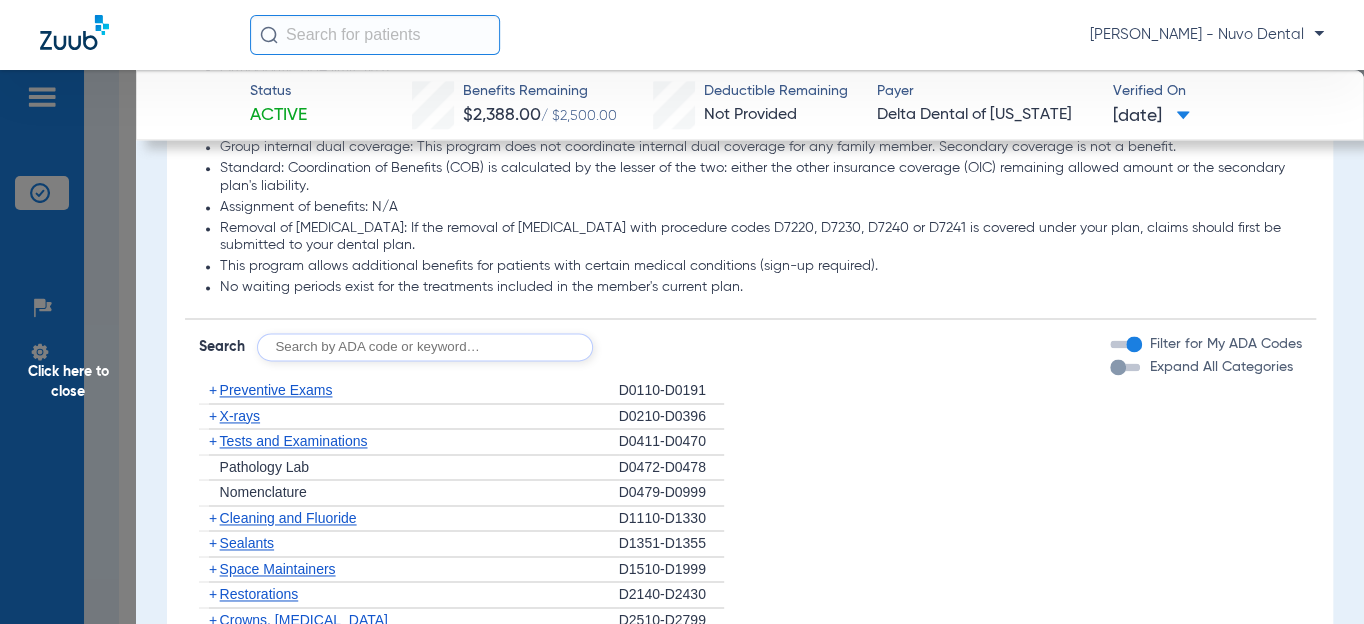 click 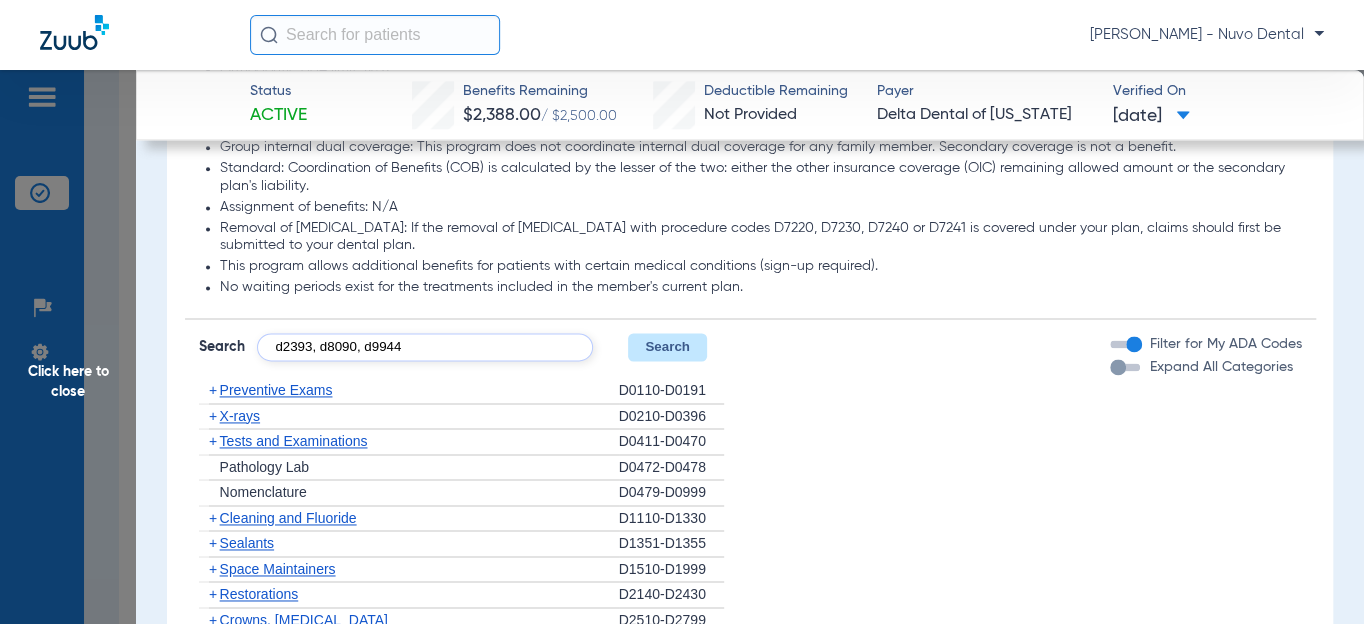 type on "d2393, d8090, d9944" 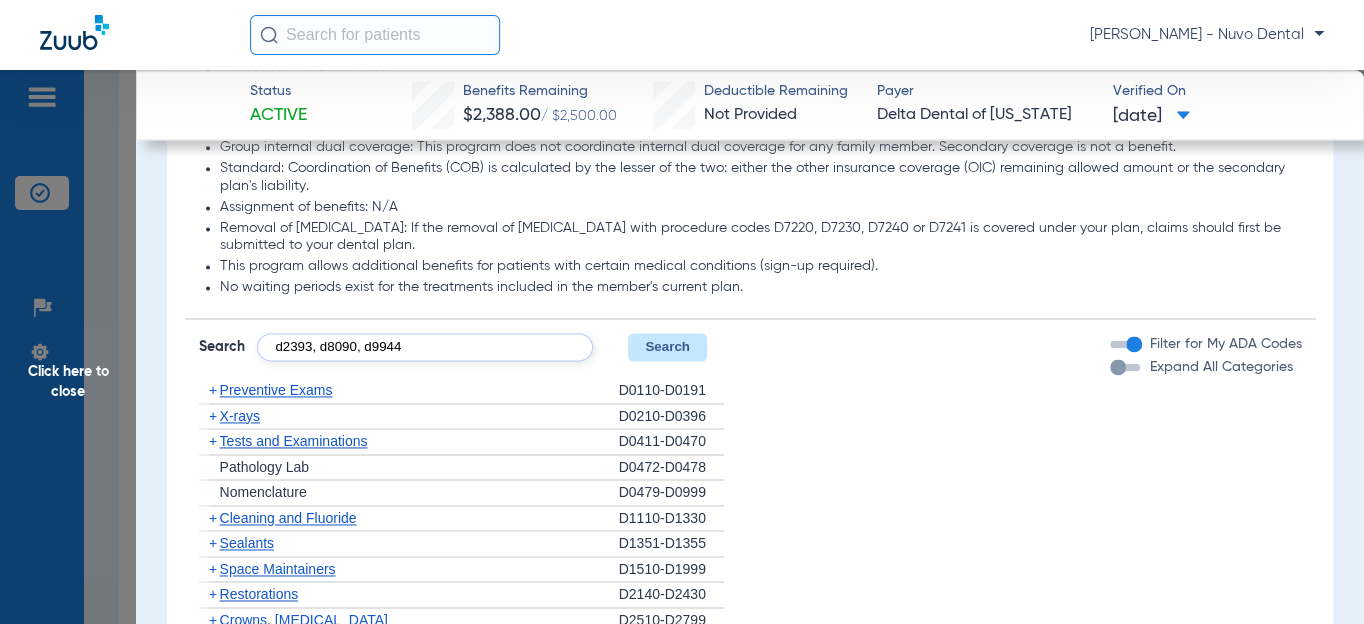 click on "Search" 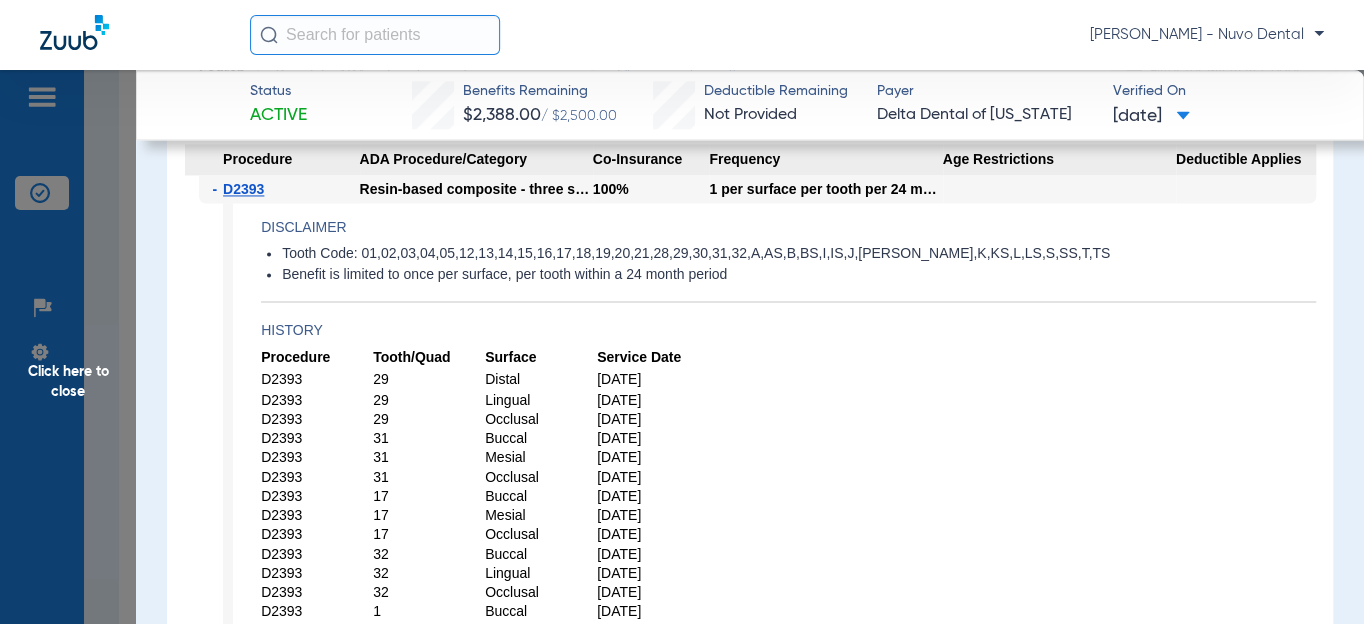 scroll, scrollTop: 1727, scrollLeft: 0, axis: vertical 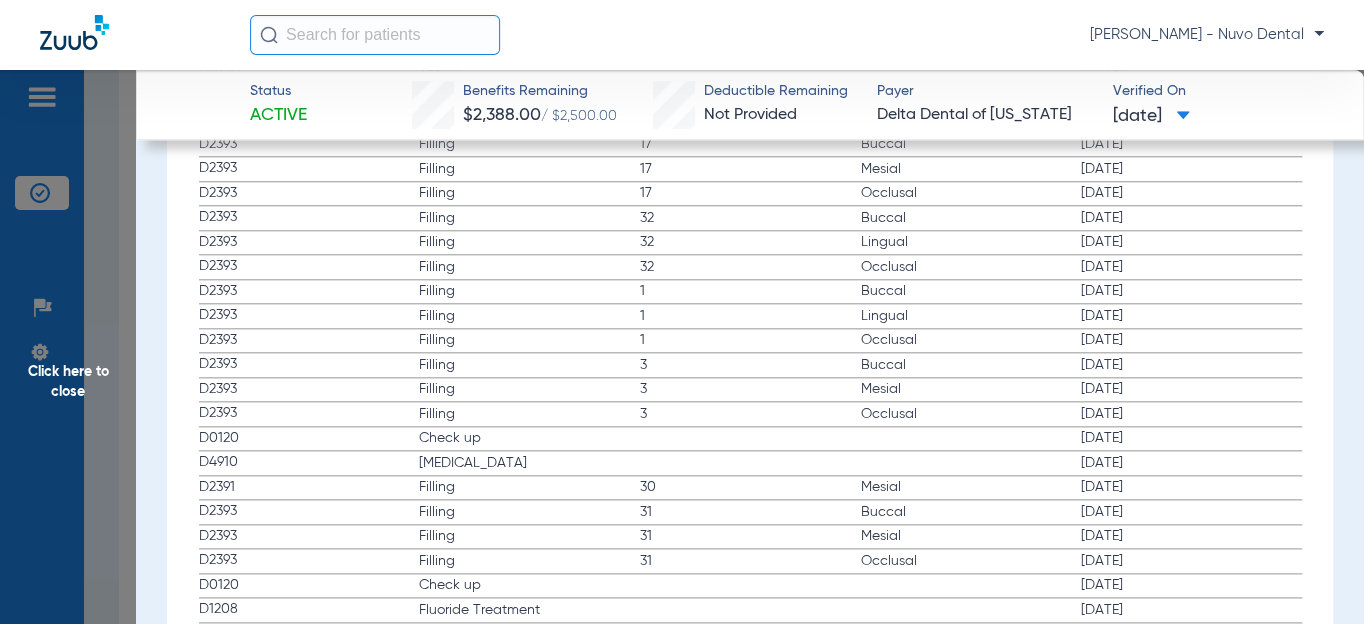 drag, startPoint x: 628, startPoint y: 360, endPoint x: 1168, endPoint y: 392, distance: 540.9473 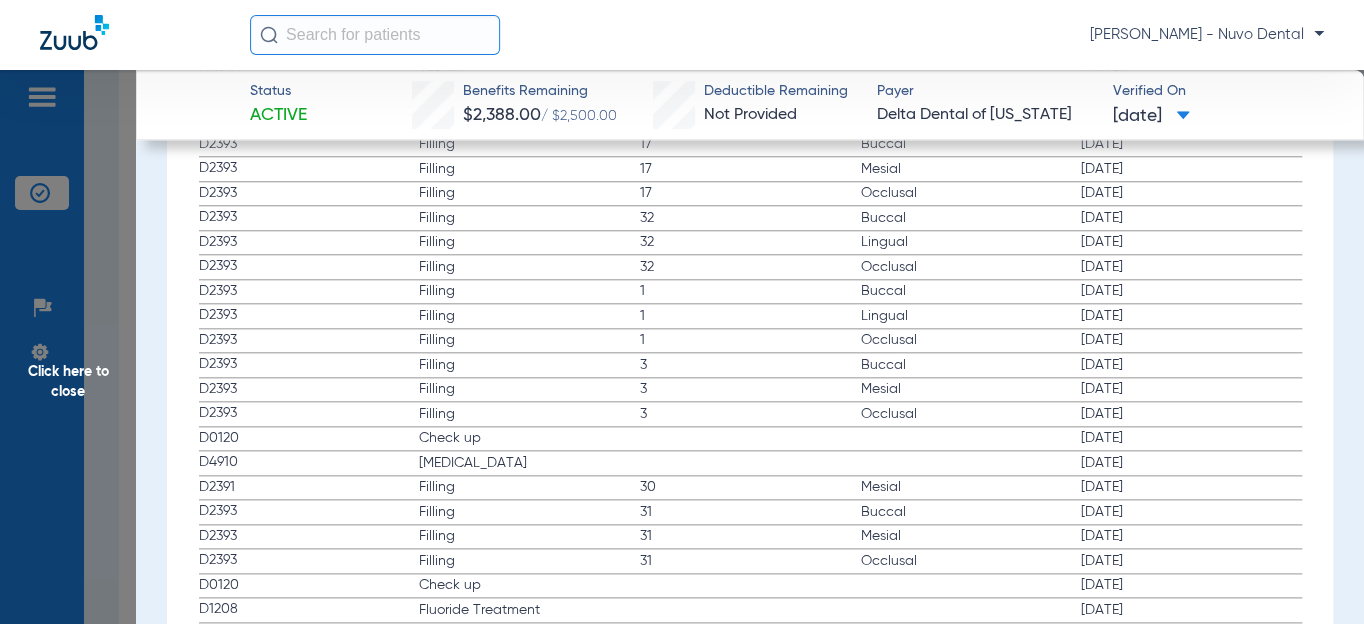 click on "Procedure ADA Code Name Tooth/Quad Surface Service Date D0120 Check up [DATE] D1208 Fluoride Treatment [DATE] D4910 [MEDICAL_DATA] [DATE] D0120 Check up [DATE] D0220 X-Ray [DATE] D0230 X-Ray [DATE] D0274 Bitewings [DATE] D4910 [MEDICAL_DATA] [DATE] D0120 Check up [DATE] D1208 Fluoride Treatment [DATE] D4910 [MEDICAL_DATA] [DATE] D0120 Check up [DATE] D1208 Fluoride Treatment [DATE] D4910 [MEDICAL_DATA] [DATE] D2392 Filling 4 Distal [DATE] D2392 Filling 4 Occlusal [DATE] D2393 Filling 29 Distal [DATE] D2393 Filling 29 Lingual [DATE] D2393 Filling 29 Occlusal [DATE] D0120 Check up [DATE] D0220 X-Ray [DATE] D0230 X-Ray [DATE] D0274 Bitewings [DATE] D1208 Fluoride Treatment [DATE] D4910 [MEDICAL_DATA] [DATE] D0120 Check up [DATE] D1208 Fluoride Treatment [DATE] D4910 [MEDICAL_DATA] [DATE] D2790 Crown 31 [DATE] D0120 Check up [DATE] D0210 X-Rays [DATE] D1208 Fluoride Treatment [DATE] 31 1" 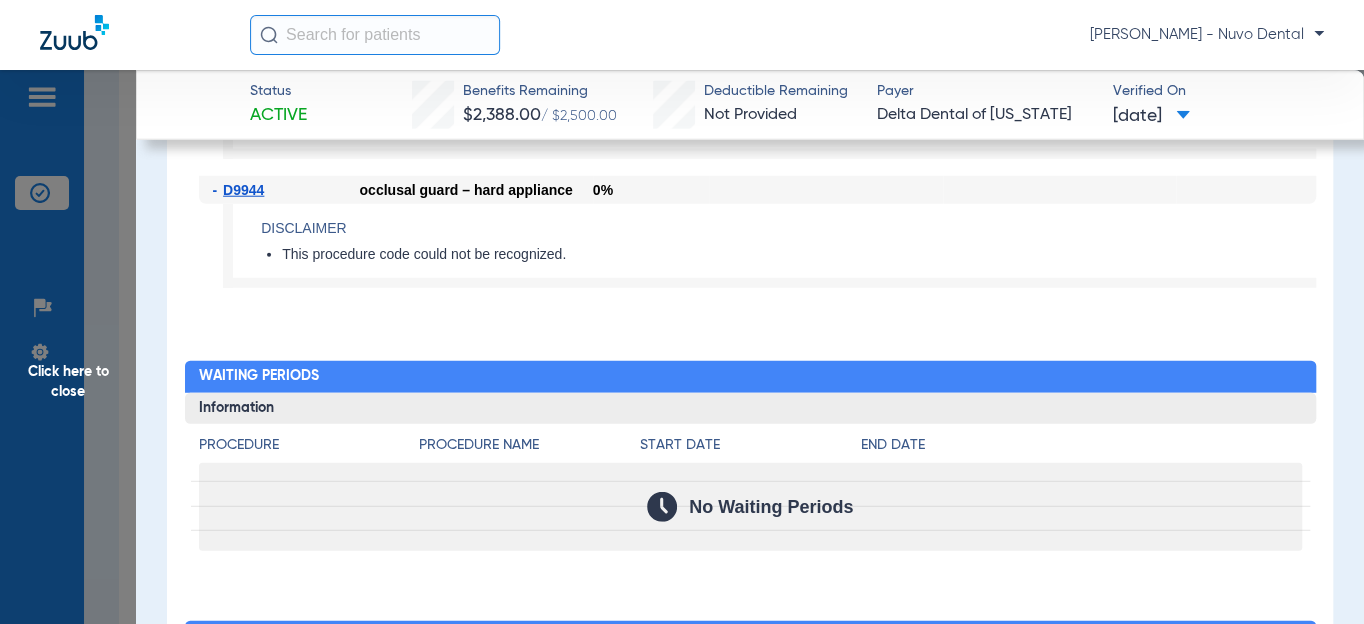 scroll, scrollTop: 2363, scrollLeft: 0, axis: vertical 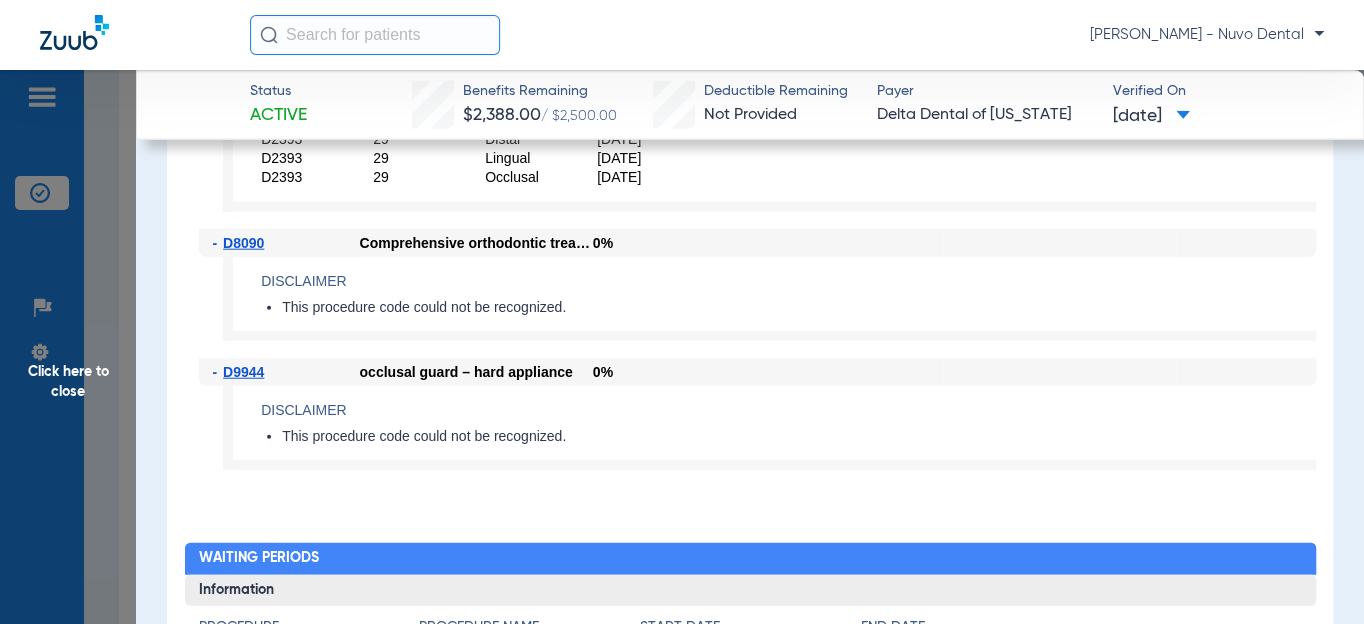 click on "Click here to close" 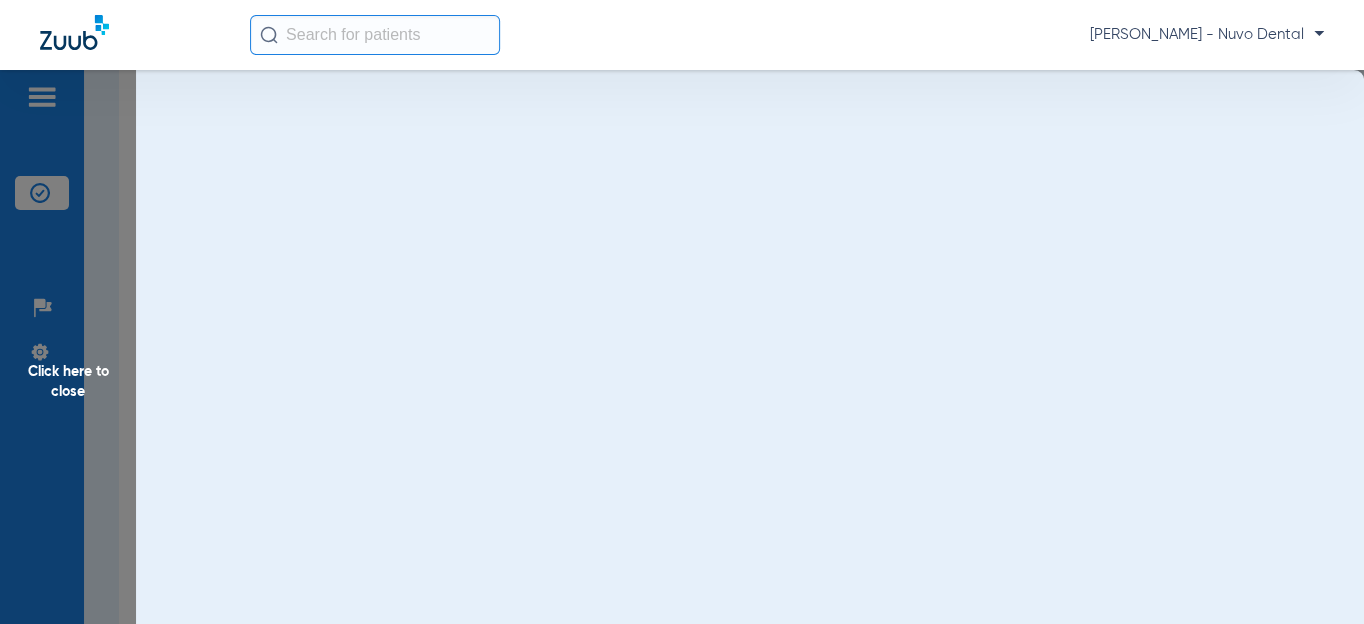 scroll, scrollTop: 0, scrollLeft: 0, axis: both 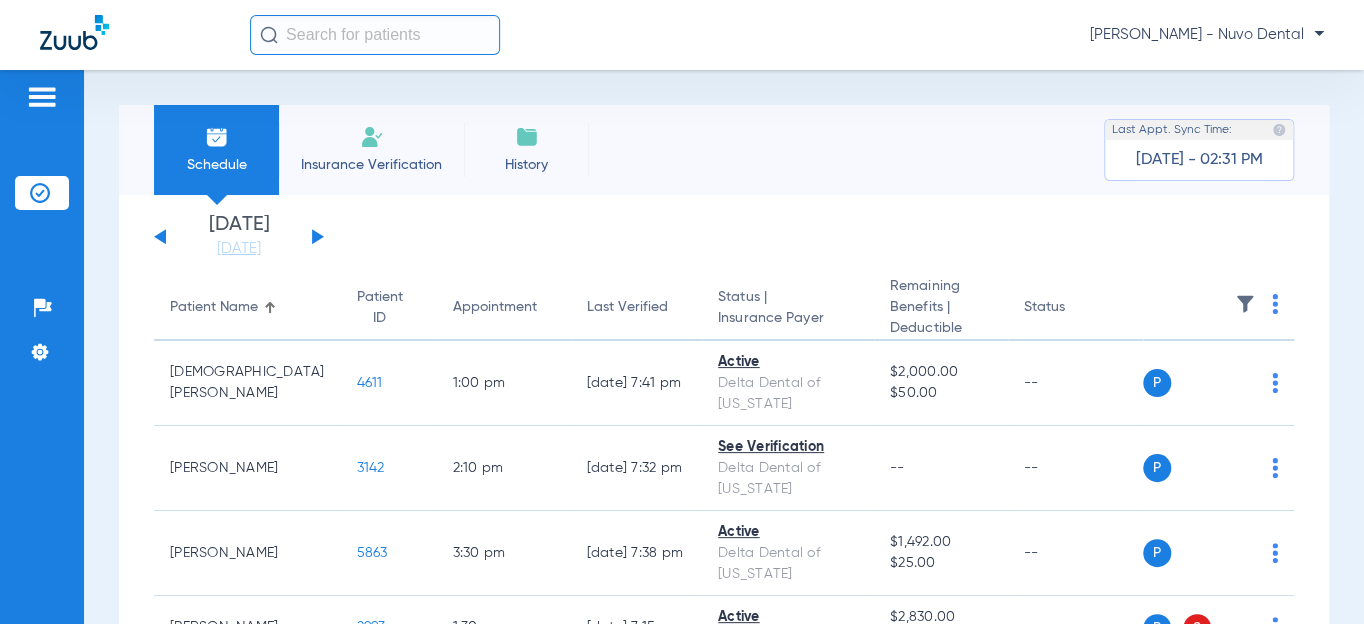 click 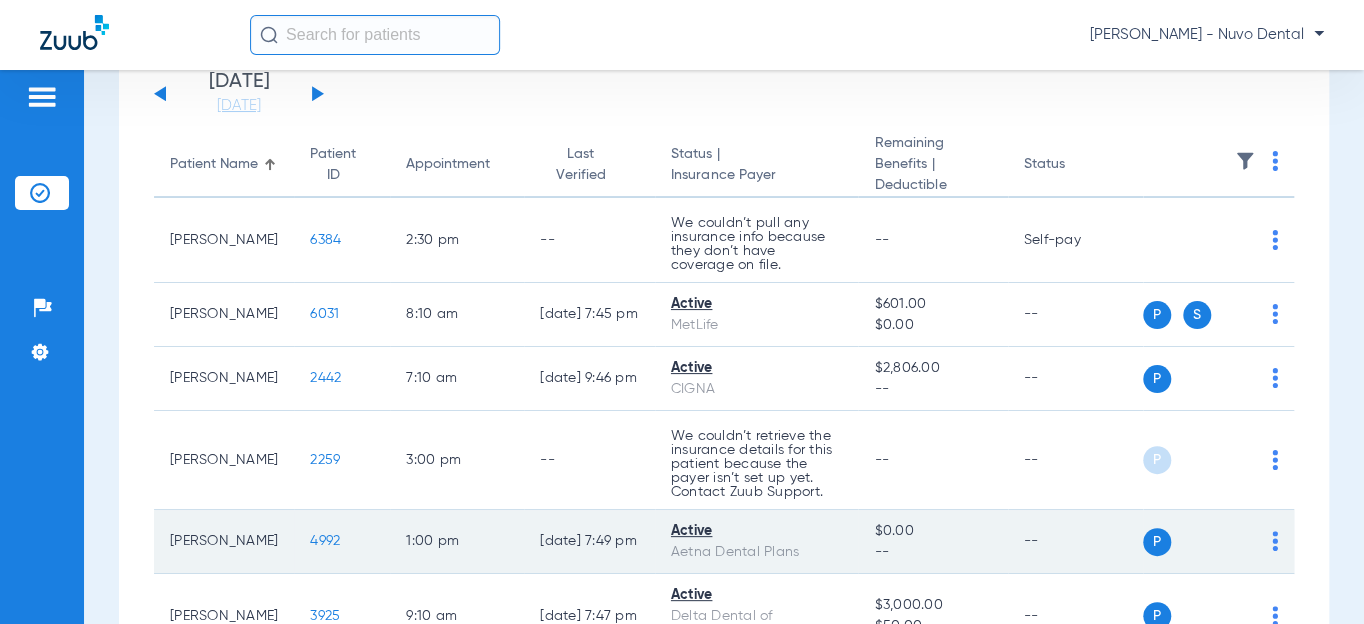 scroll, scrollTop: 272, scrollLeft: 0, axis: vertical 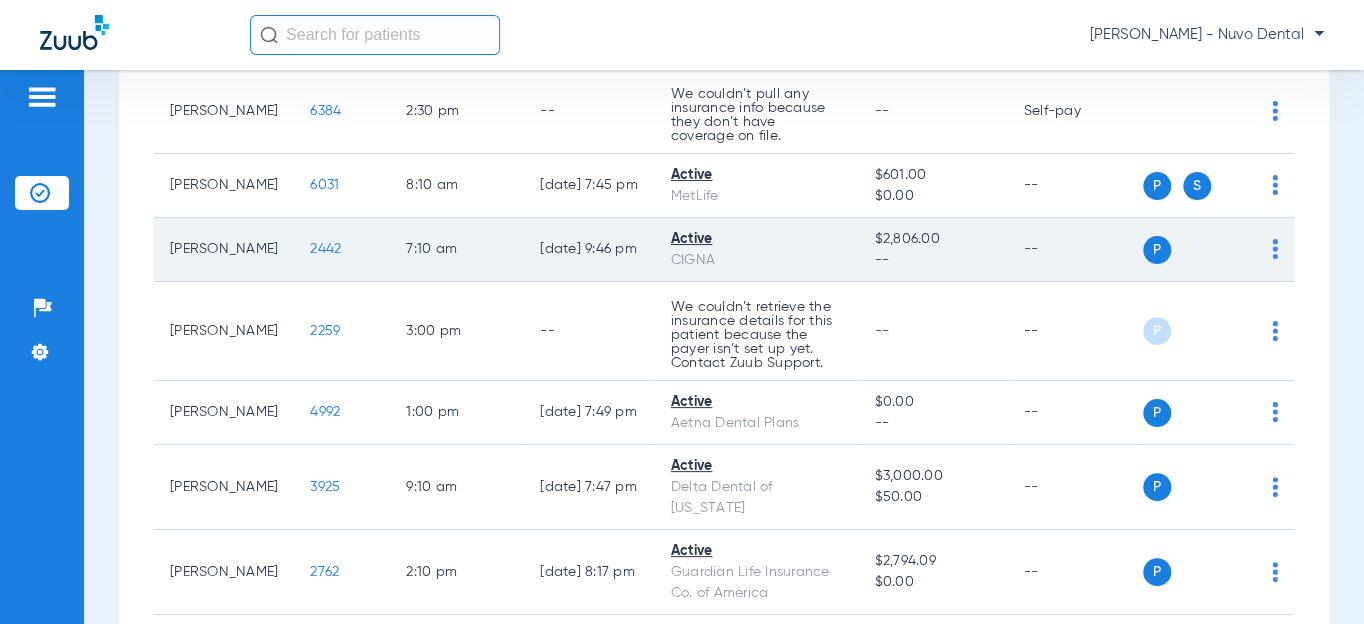 click on "2442" 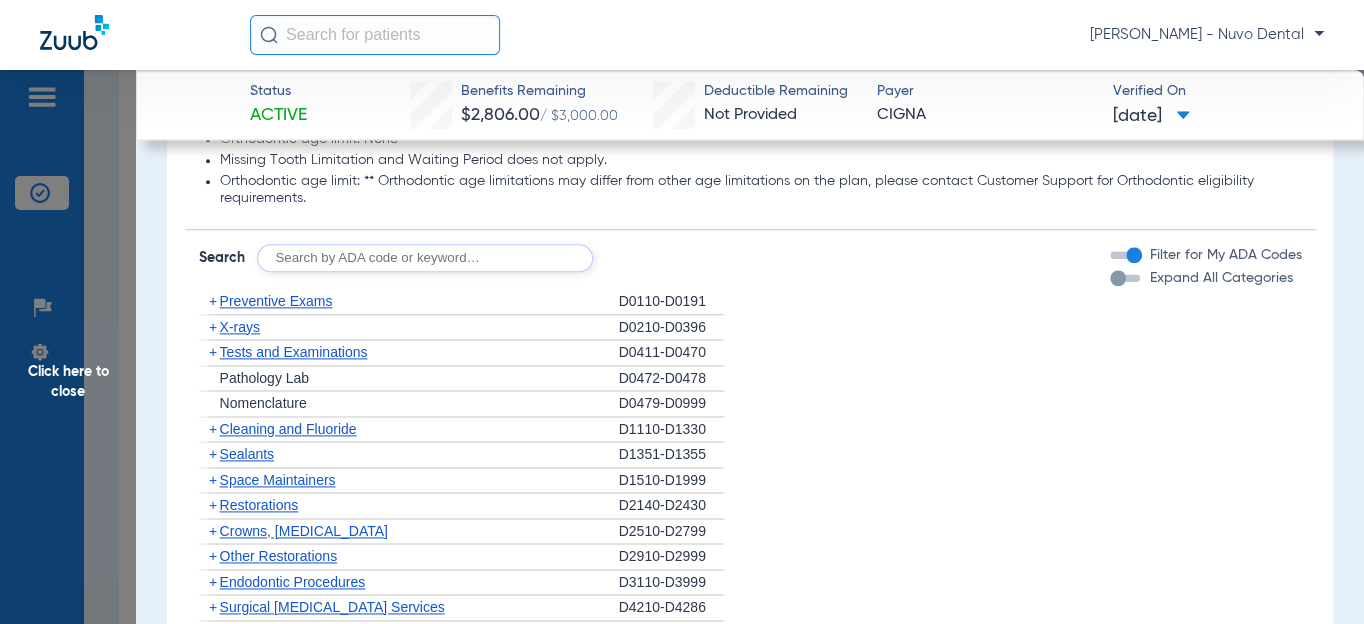 scroll, scrollTop: 1090, scrollLeft: 0, axis: vertical 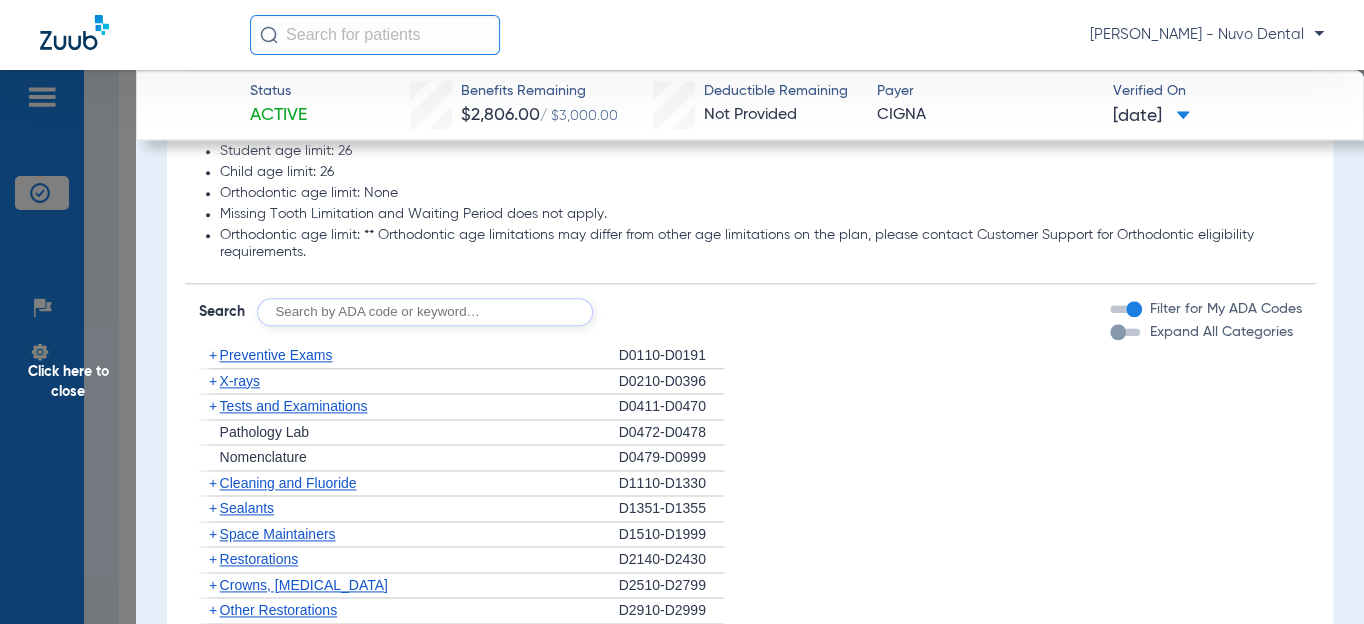 click on "Disclaimers Student age limit: 26 Child age limit: 26 Orthodontic age limit: None Missing Tooth Limitation and Waiting Period does not apply. Orthodontic age limit: ** Orthodontic age limitations may differ from other age limitations on the plan, please contact Customer Support for Orthodontic eligibility requirements. Search  Filter for My ADA Codes   Expand All Categories   +   Preventive Exams   D0110-D0191   +   X-rays   D0210-D0396   +   Tests and Examinations   D0411-D0470   +   Pathology Lab   D0472-D0478   +   Nomenclature   D0479-D0999   +   Cleaning and Fluoride   D1110-D1330   +   Sealants   D1351-D1355   +   Space Maintainers   D1510-D1999   +   Restorations   D2140-D2430   +   Crowns, [MEDICAL_DATA]   D2510-D2799   +   Other Restorations   D2910-D2999   +   Endodontic Procedures   D3110-D3999   +   Surgical [MEDICAL_DATA] Services   D4210-D4286   +   Non-Surgical [MEDICAL_DATA] Services   D4320-D4999   +   Dentures, Denture Adjustments, Denture Repairs, Relining   D5110-D5999   +   D6010-D6040   +" 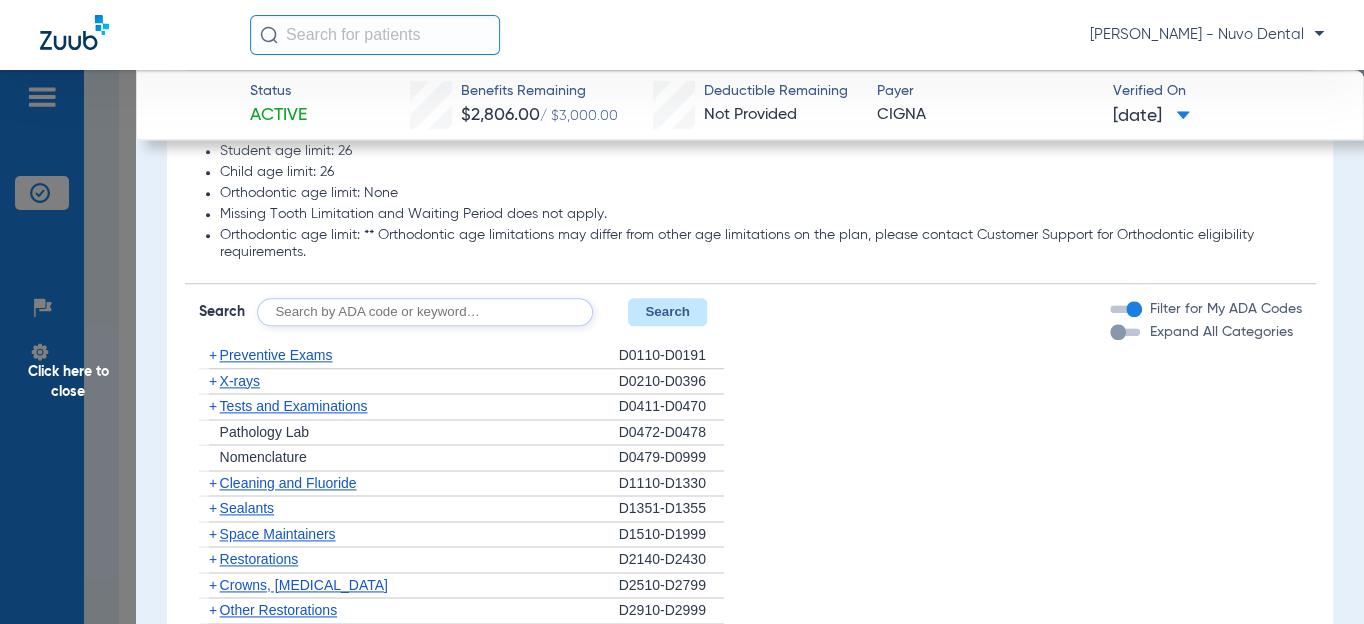 type on "0" 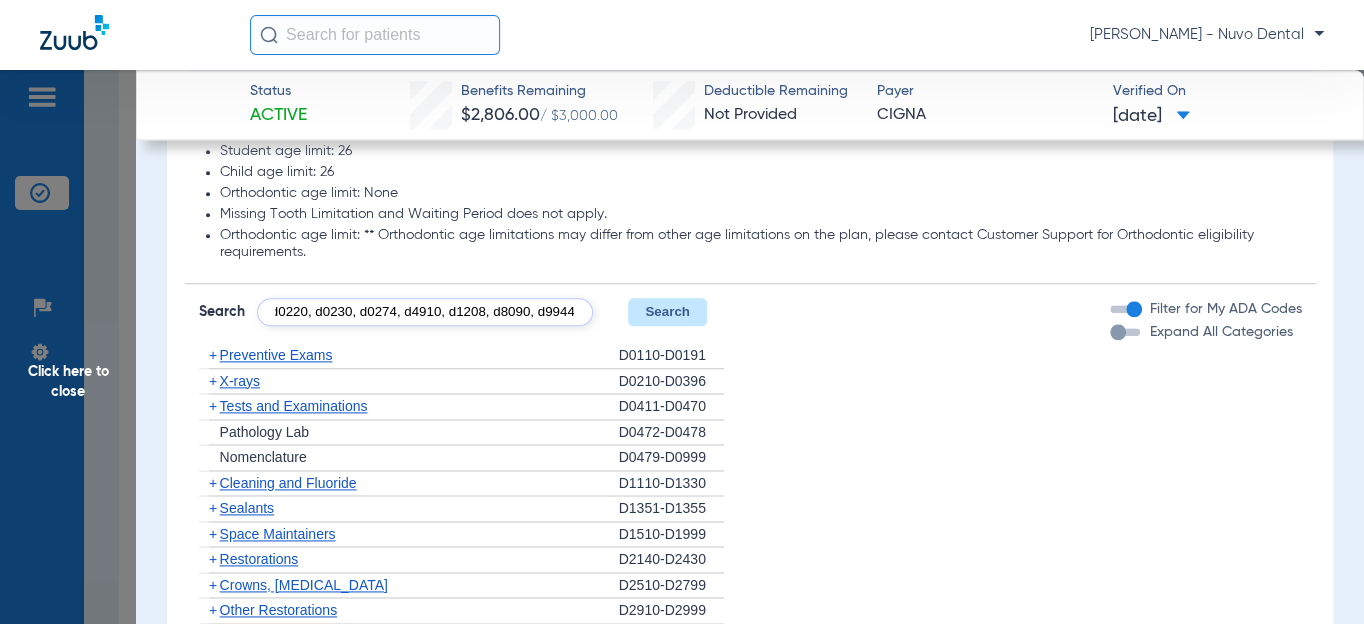 scroll, scrollTop: 0, scrollLeft: 153, axis: horizontal 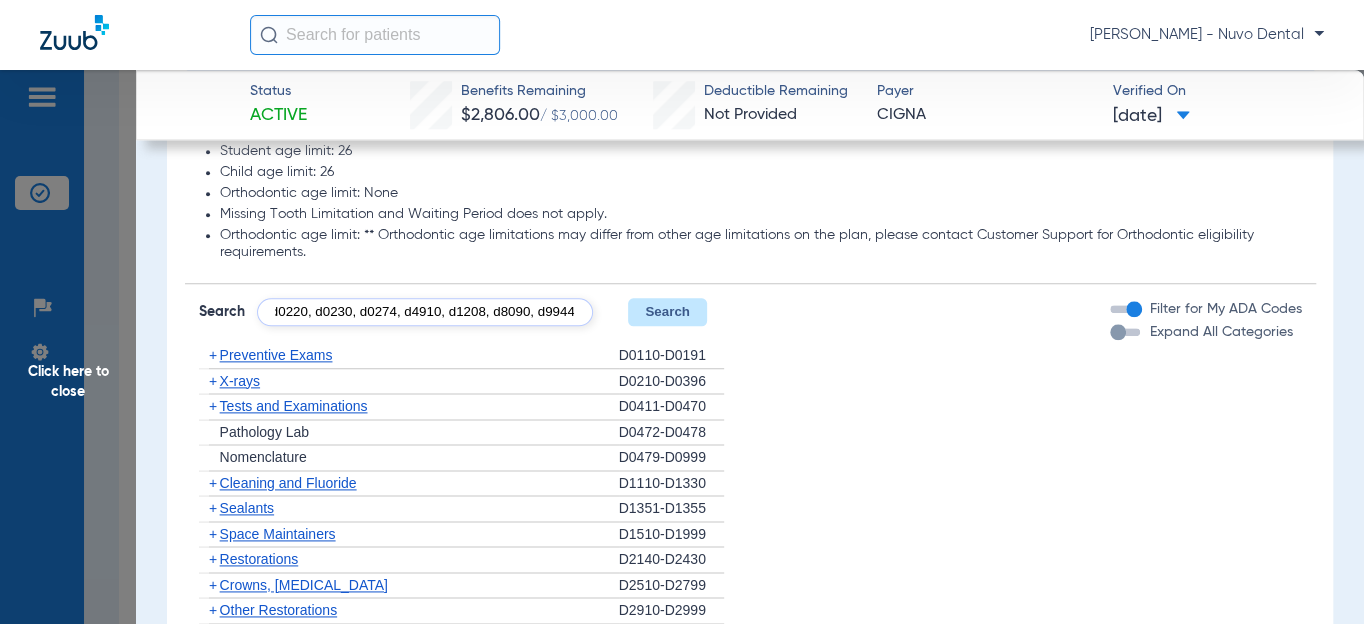 type on "d0120, d0220, d0230, d0274, d4910, d1208, d8090, d9944" 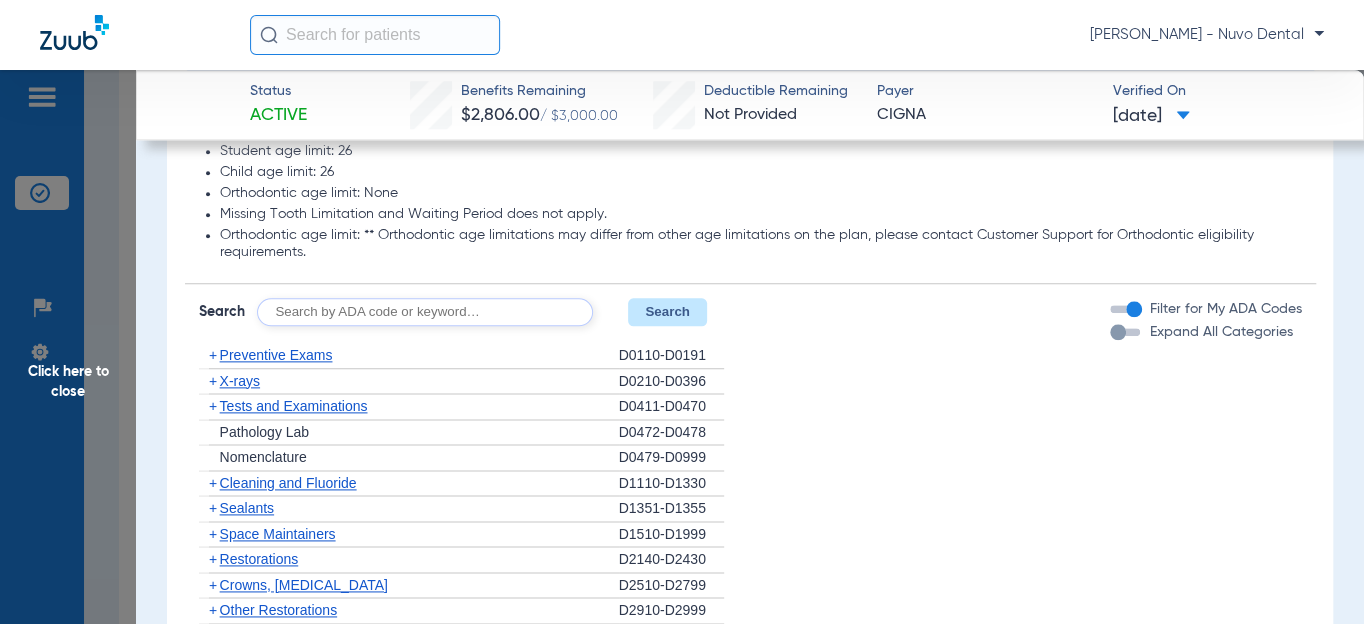 scroll, scrollTop: 0, scrollLeft: 0, axis: both 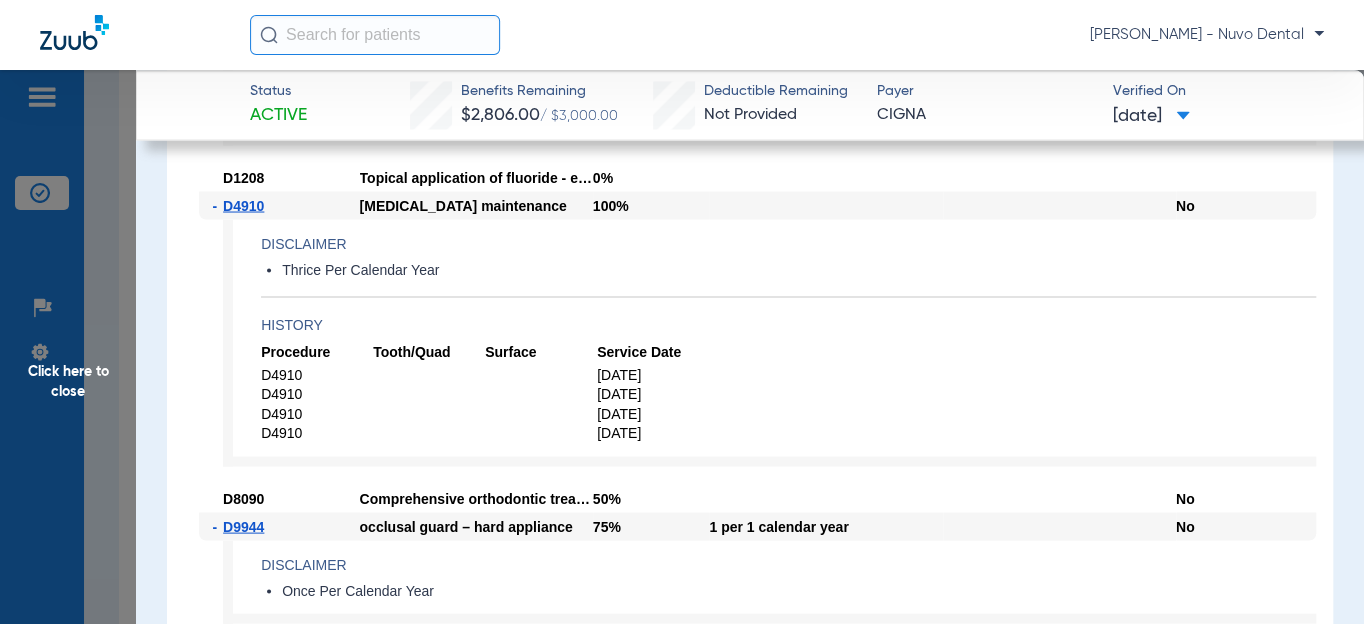 click on "Procedure Tooth/Quad Surface Service Date D4910 [DATE] D4910 [DATE] D4910 [DATE] D4910 [DATE]" 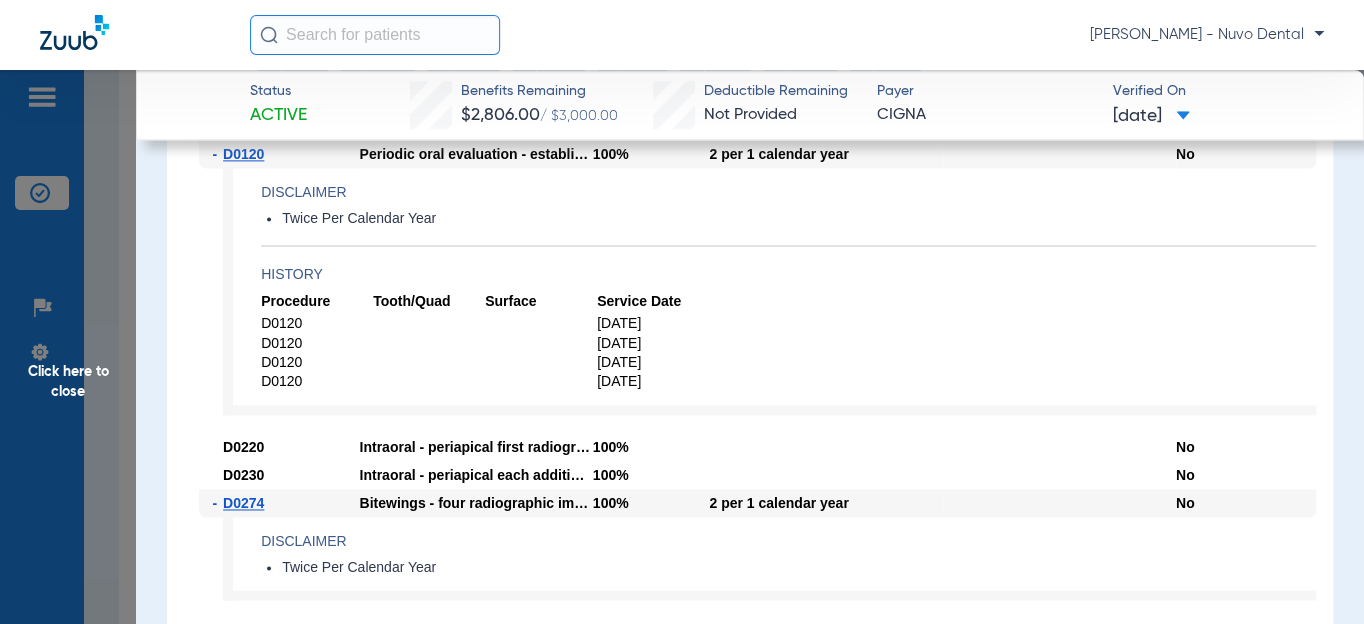 scroll, scrollTop: 1636, scrollLeft: 0, axis: vertical 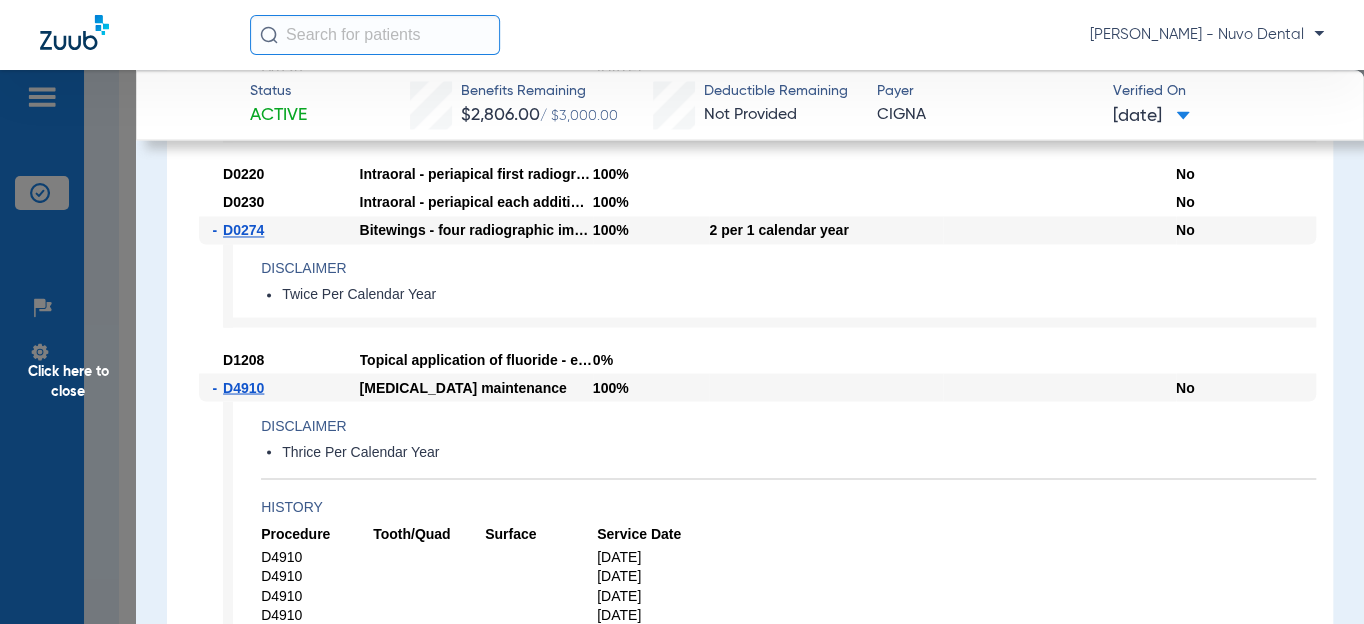 click on "History" 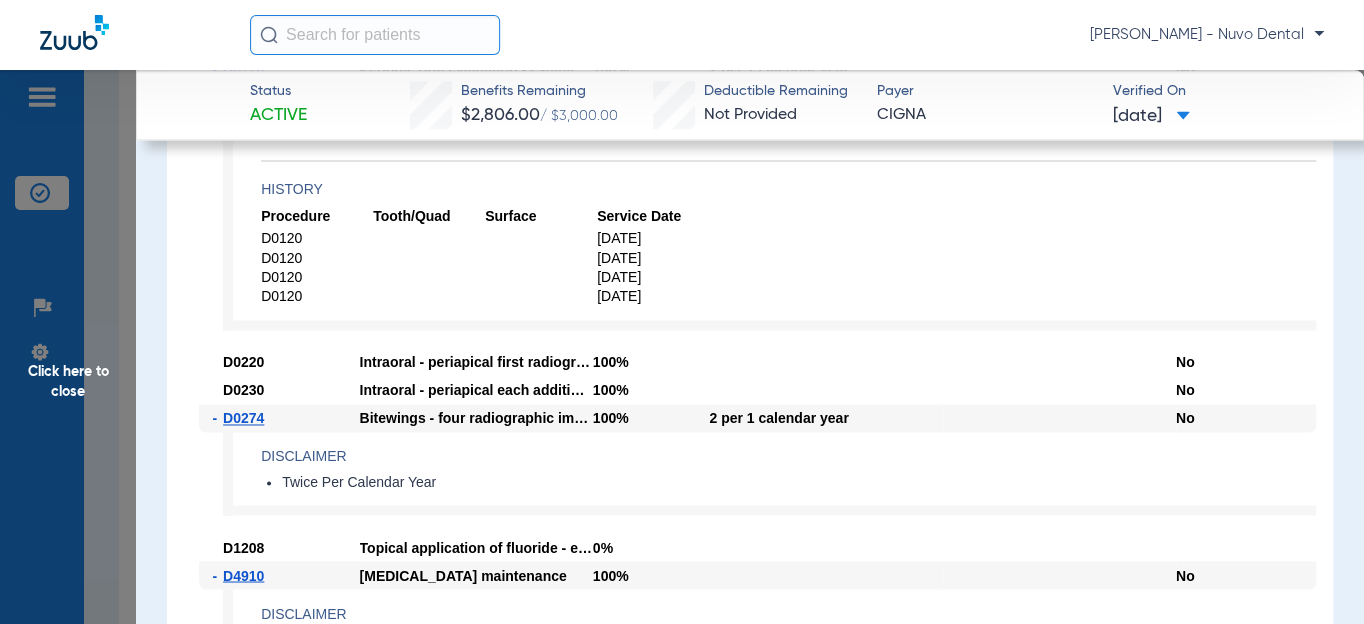 scroll, scrollTop: 993, scrollLeft: 0, axis: vertical 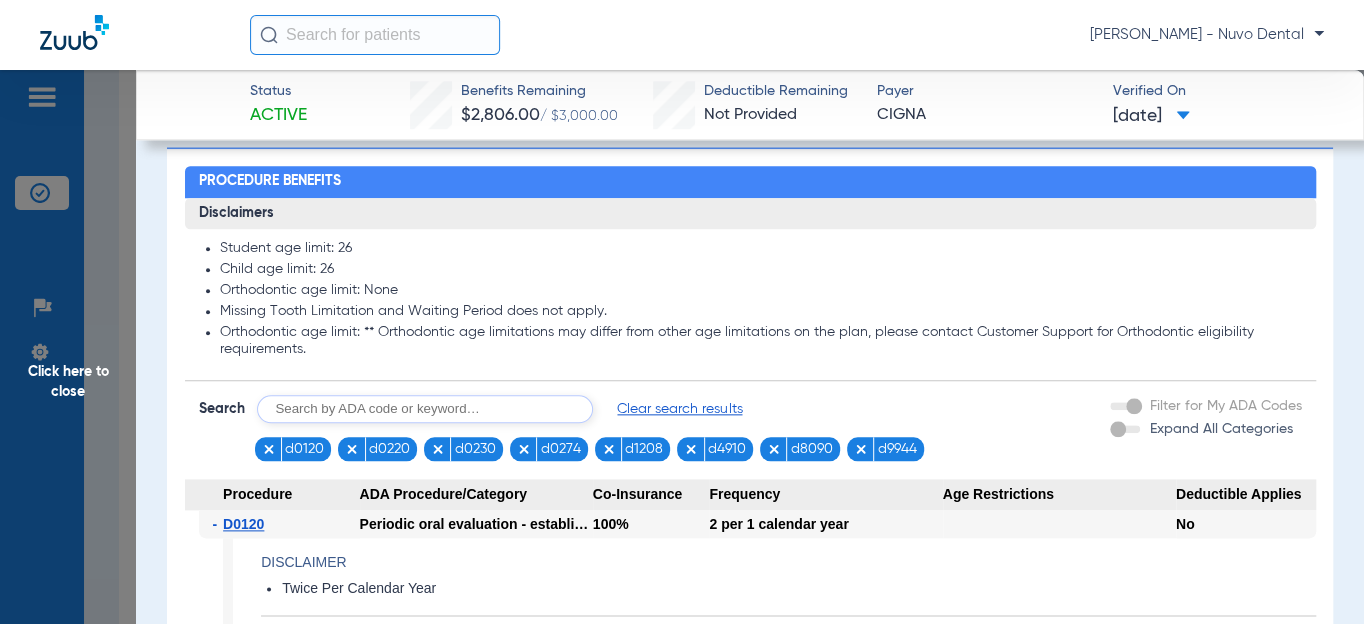 click on "Orthodontic age limit: None" 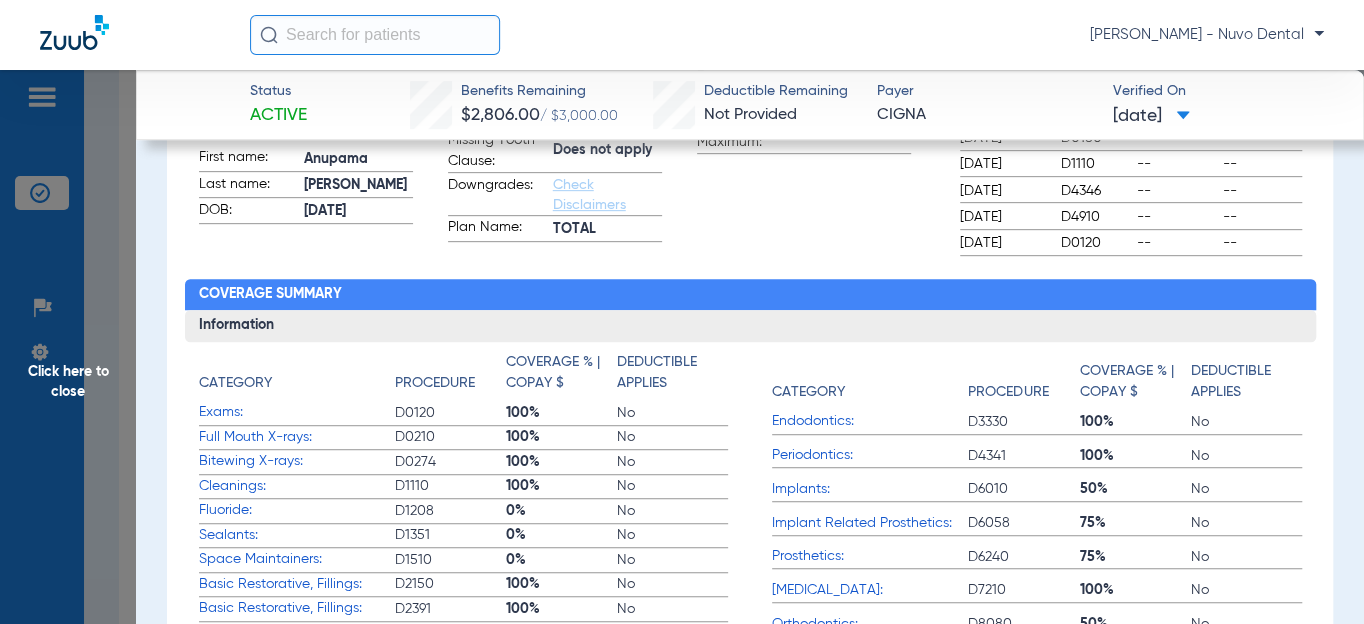 scroll, scrollTop: 0, scrollLeft: 0, axis: both 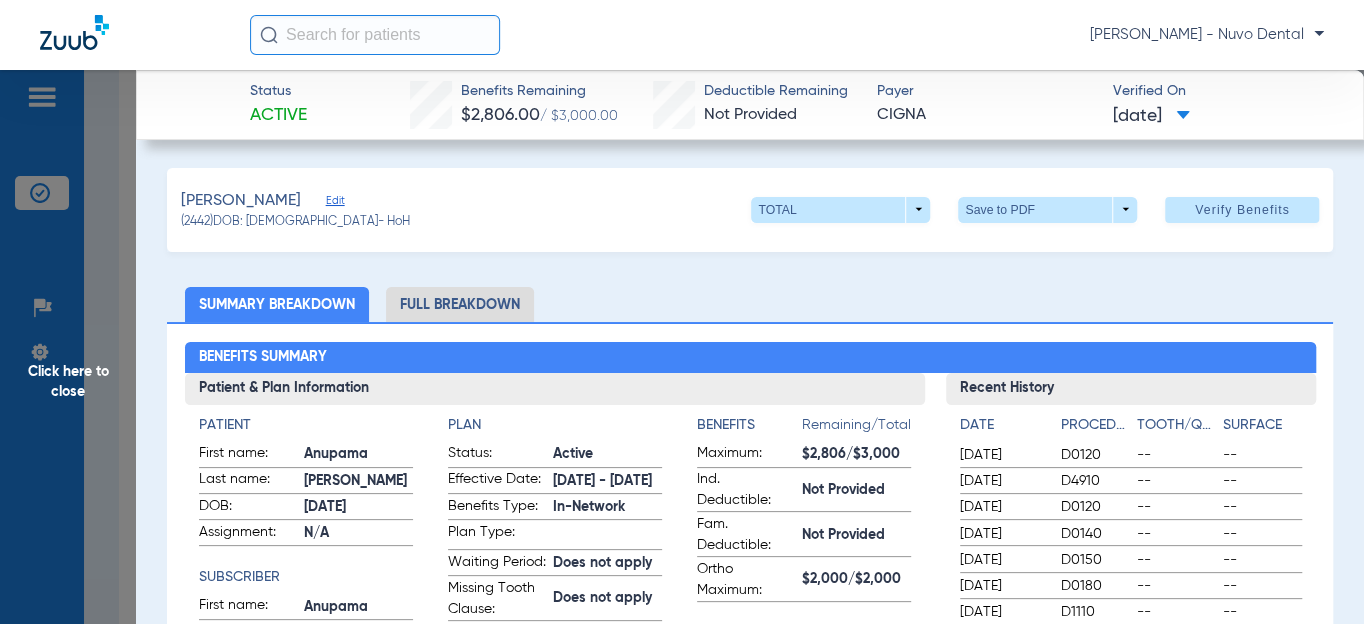 click on "Click here to close" 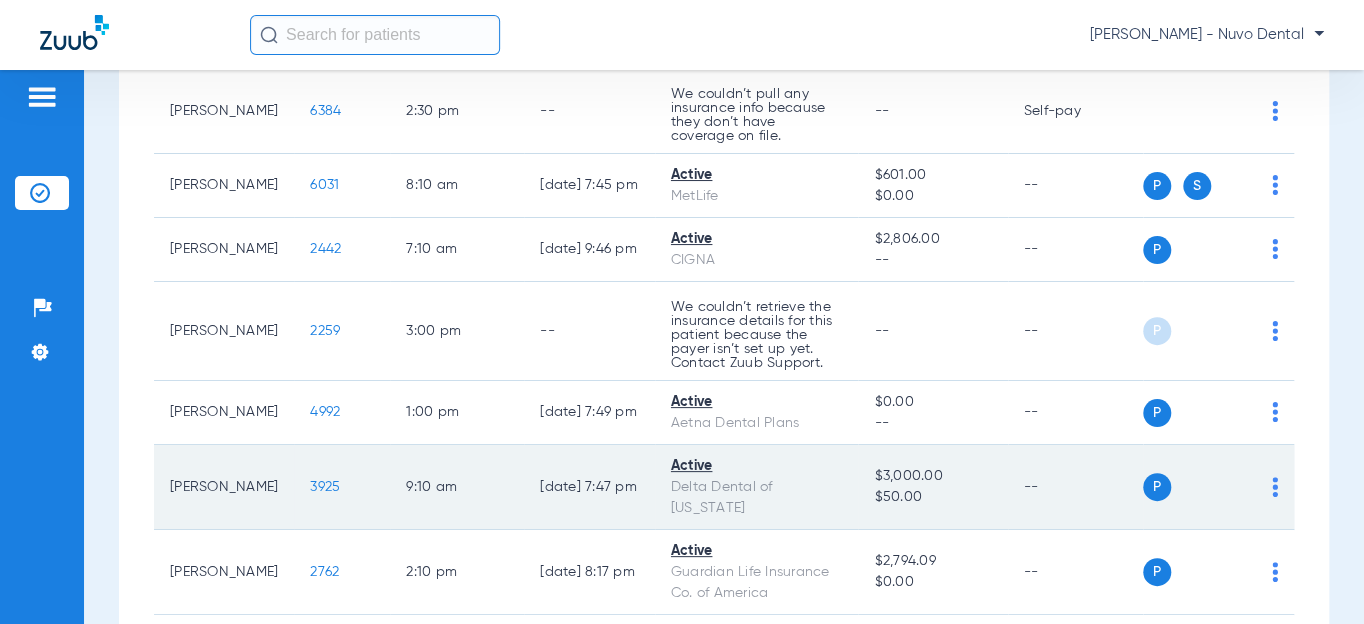 click on "3925" 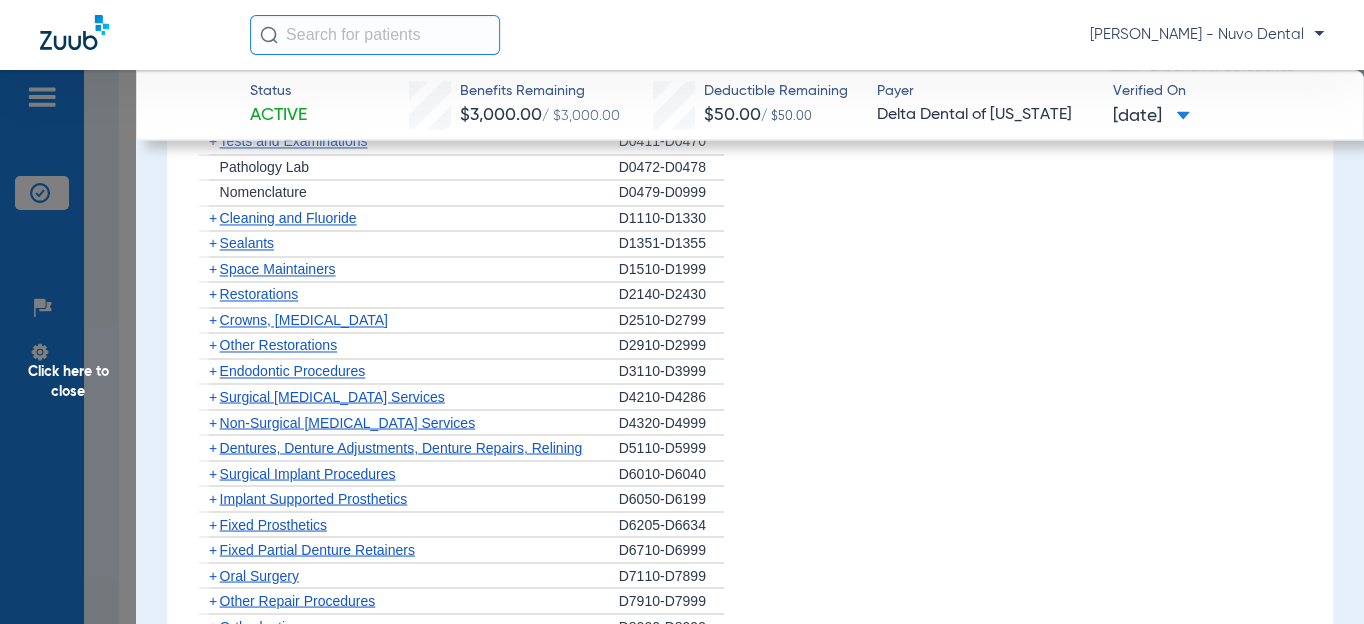 scroll, scrollTop: 1363, scrollLeft: 0, axis: vertical 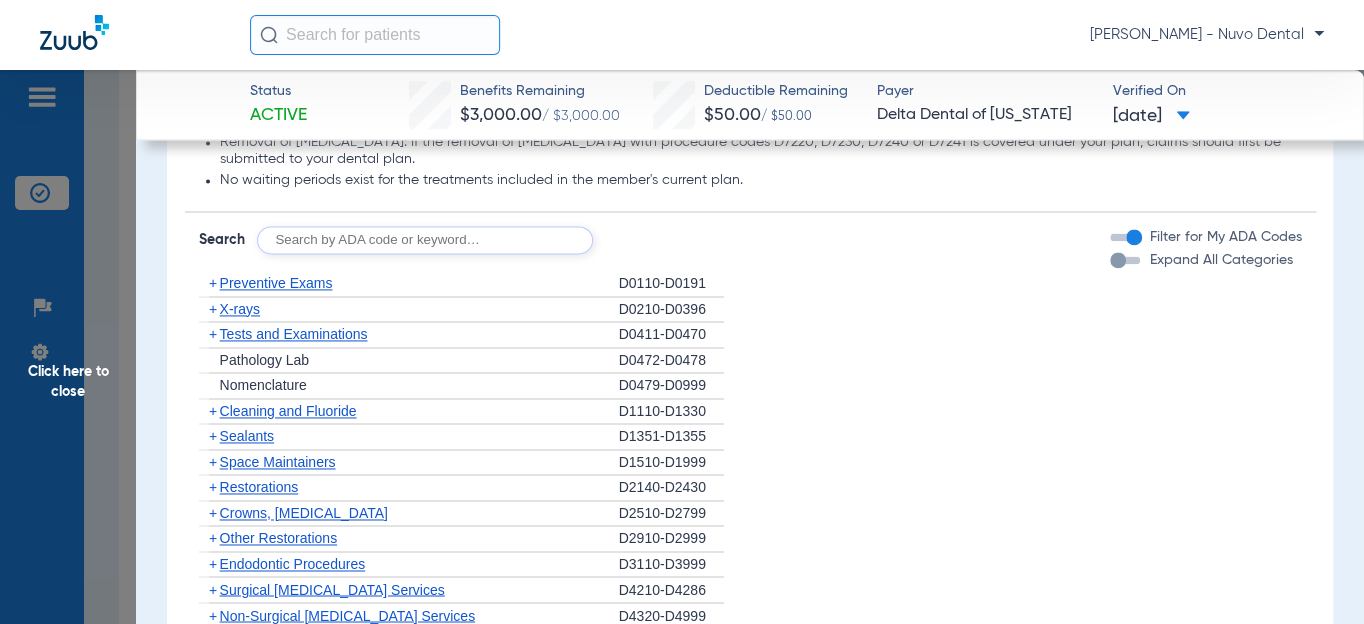 click 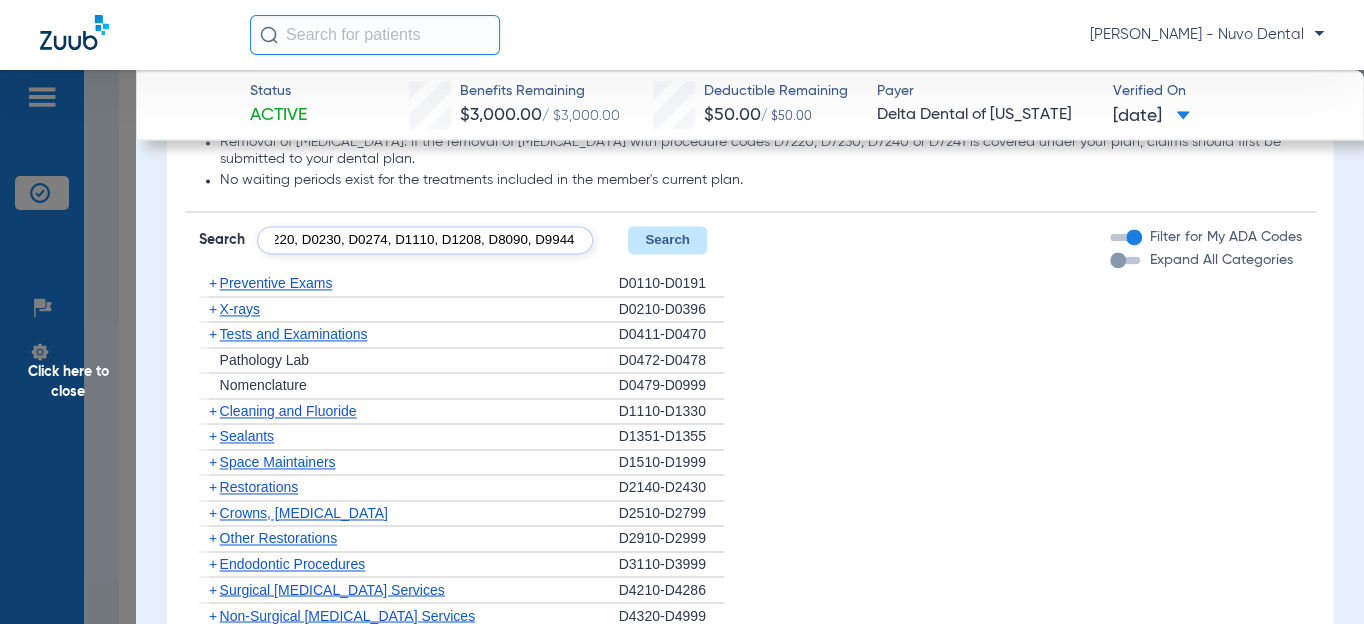 scroll, scrollTop: 0, scrollLeft: 174, axis: horizontal 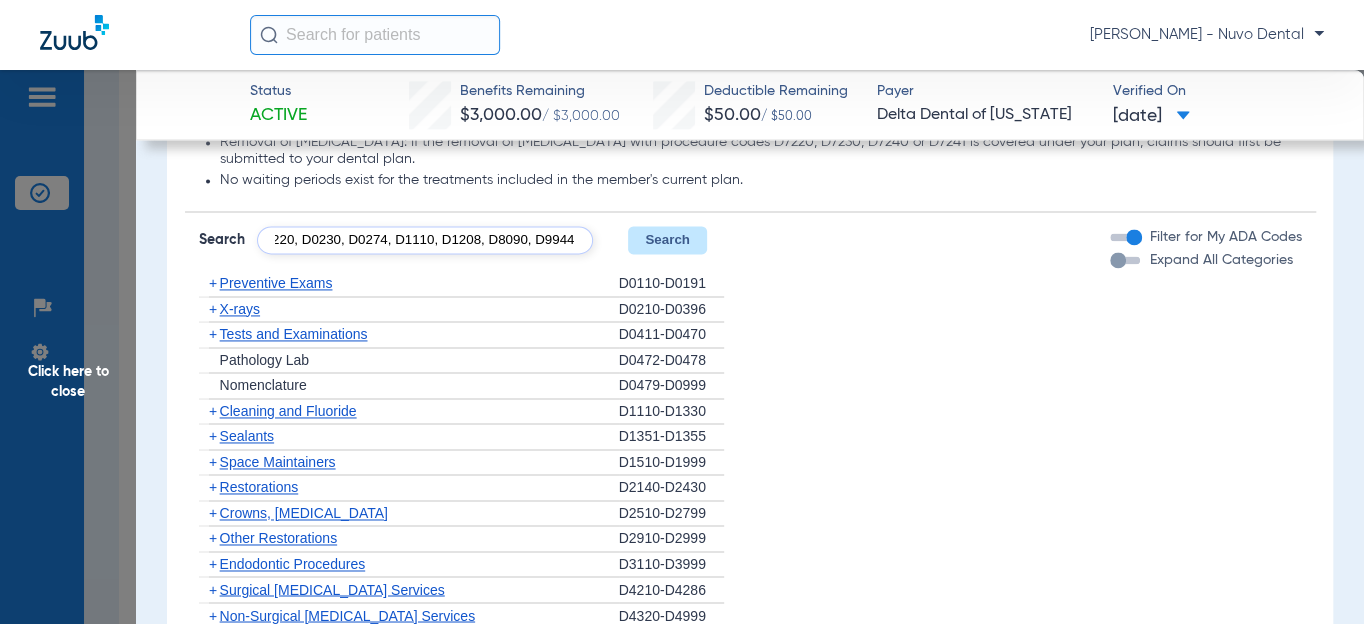 type on "D0120, D0220, D0230, D0274, D1110, D1208, D8090, D9944" 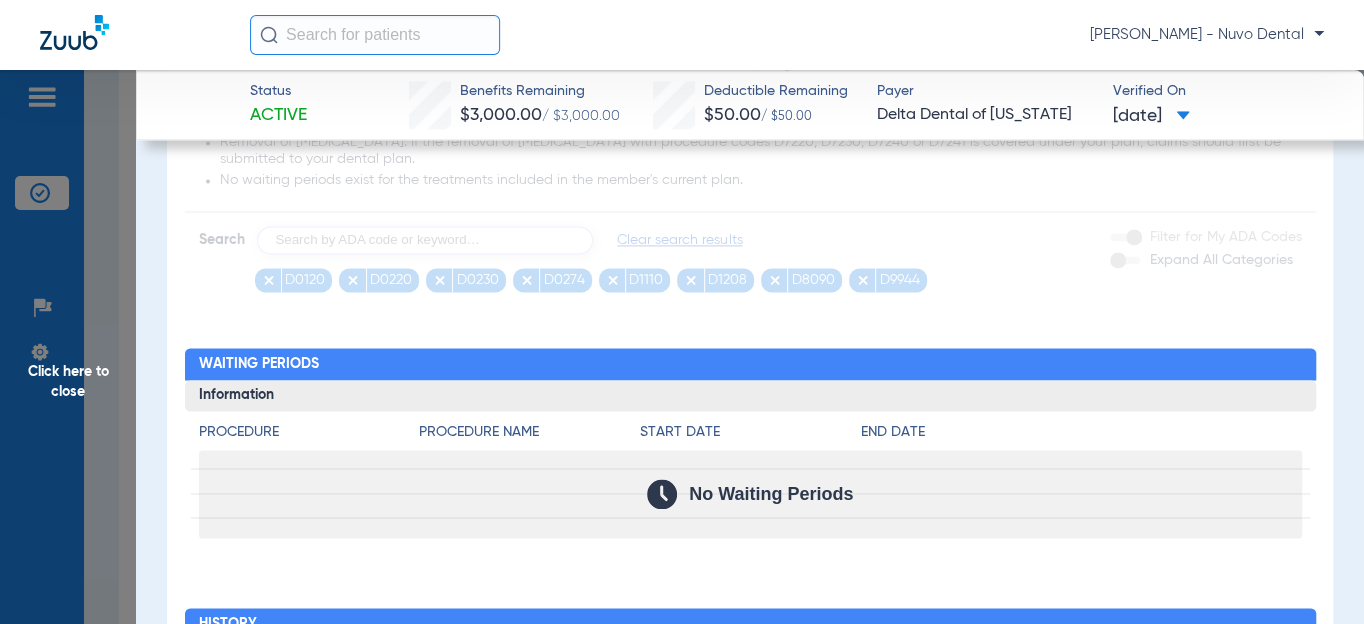 scroll, scrollTop: 0, scrollLeft: 0, axis: both 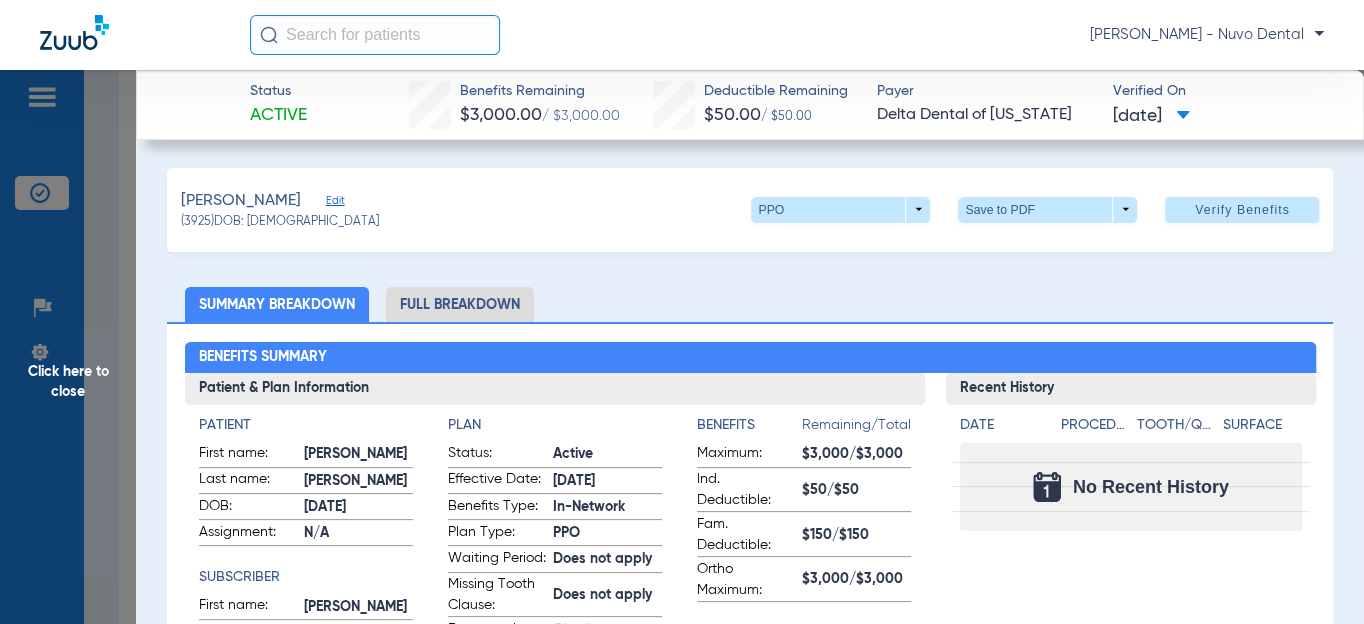 click on "Click here to close" 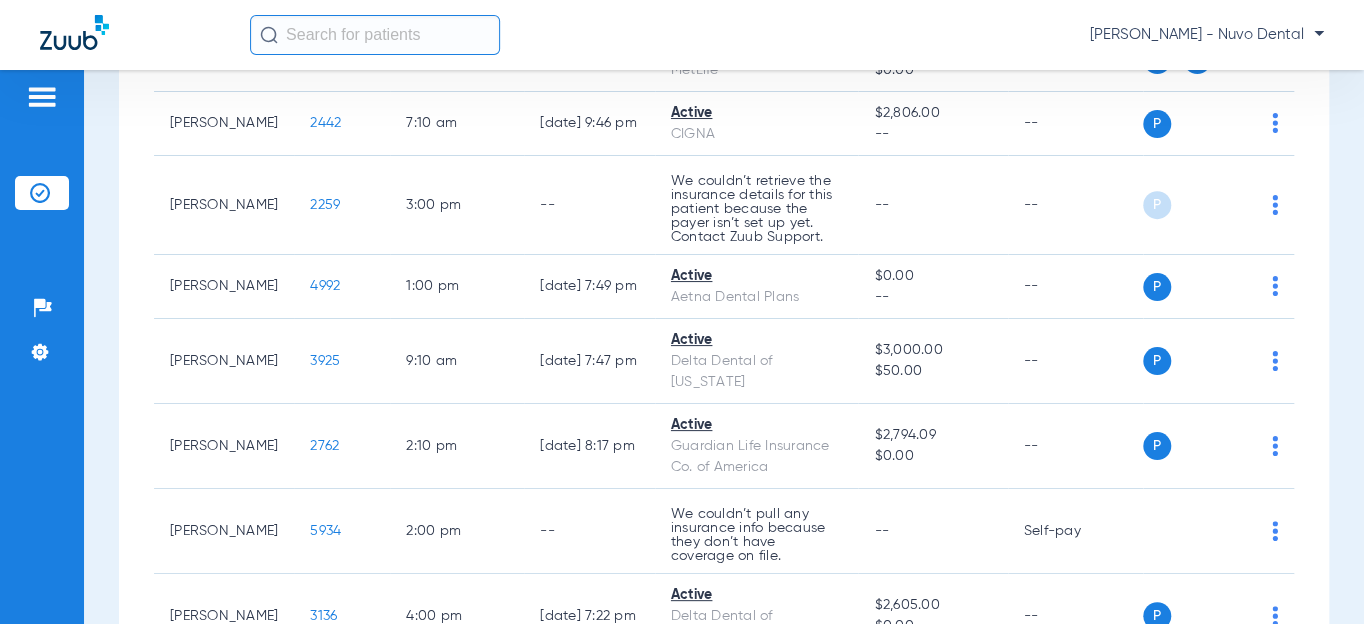 scroll, scrollTop: 545, scrollLeft: 0, axis: vertical 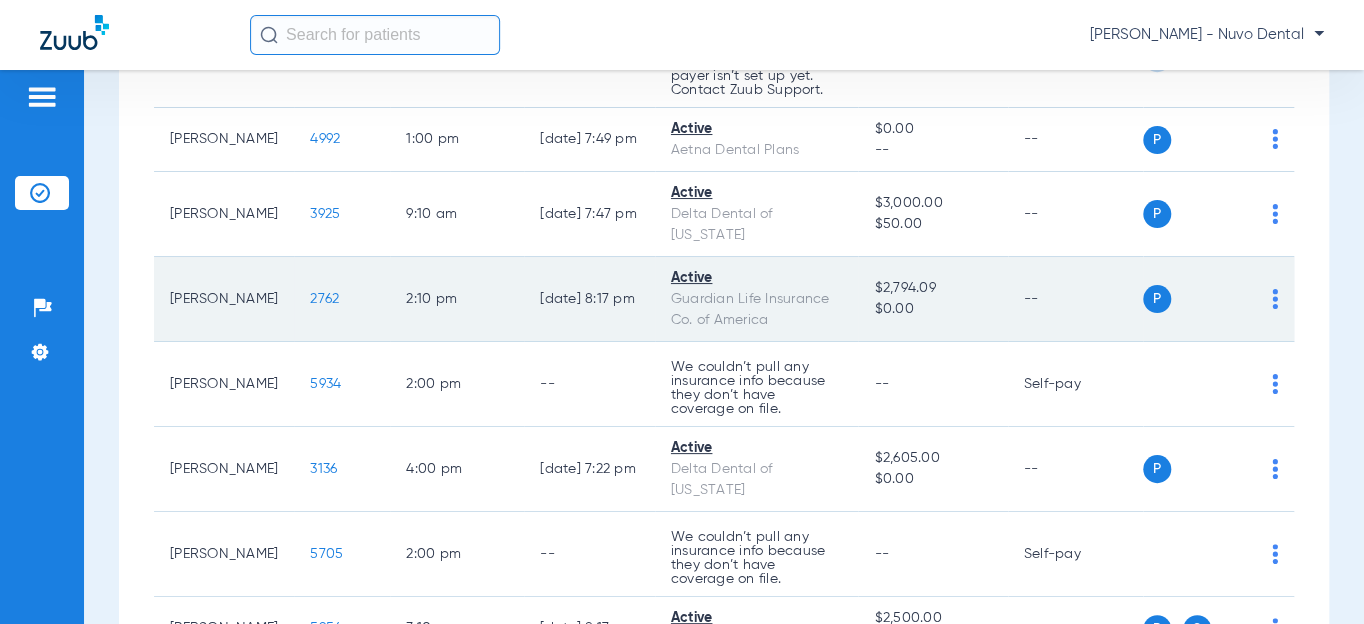 click on "2762" 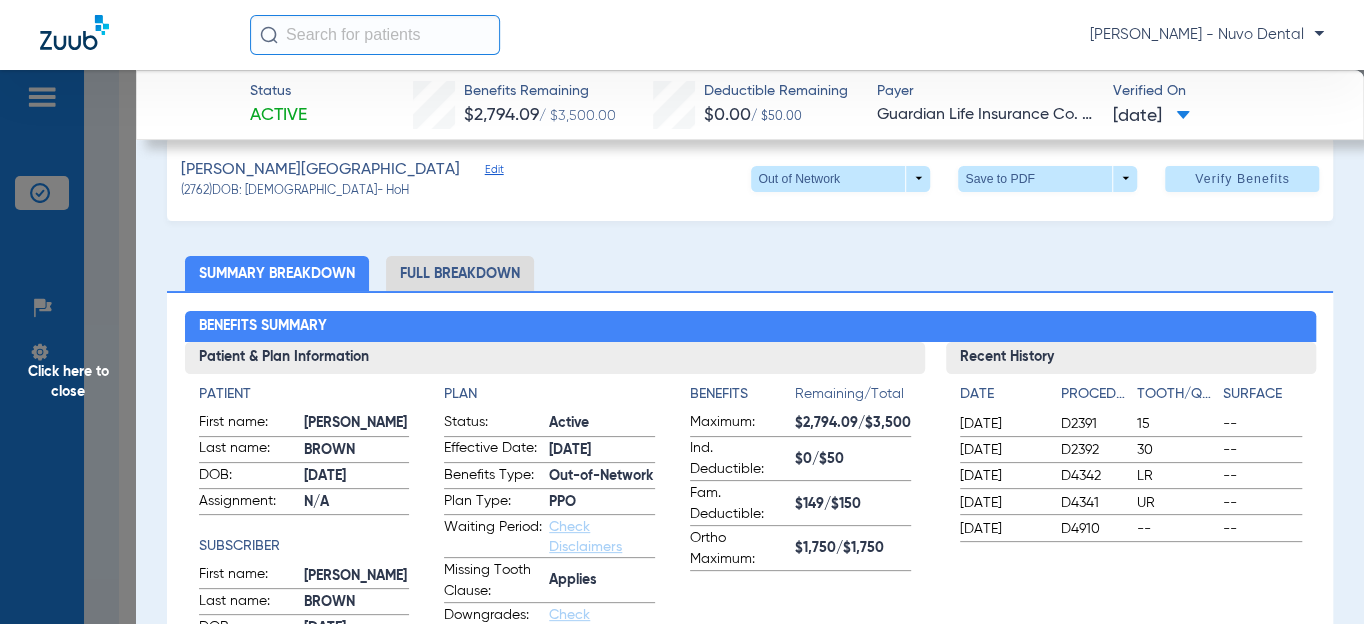 scroll, scrollTop: 0, scrollLeft: 0, axis: both 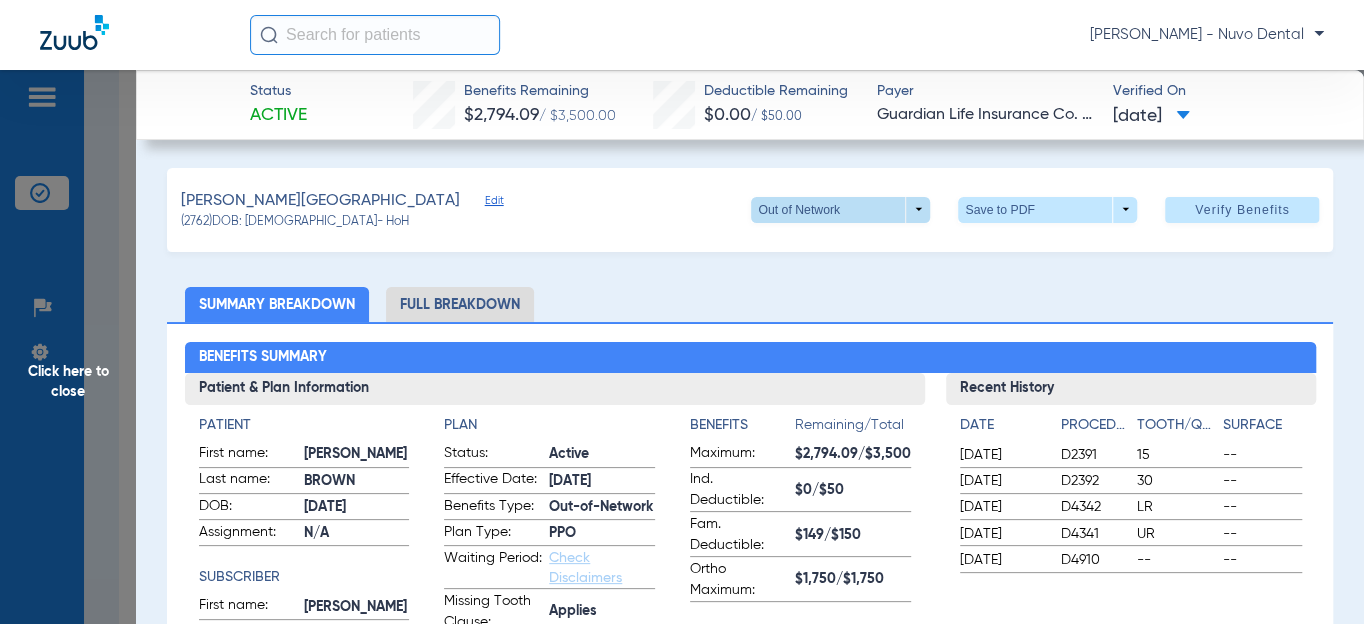 click 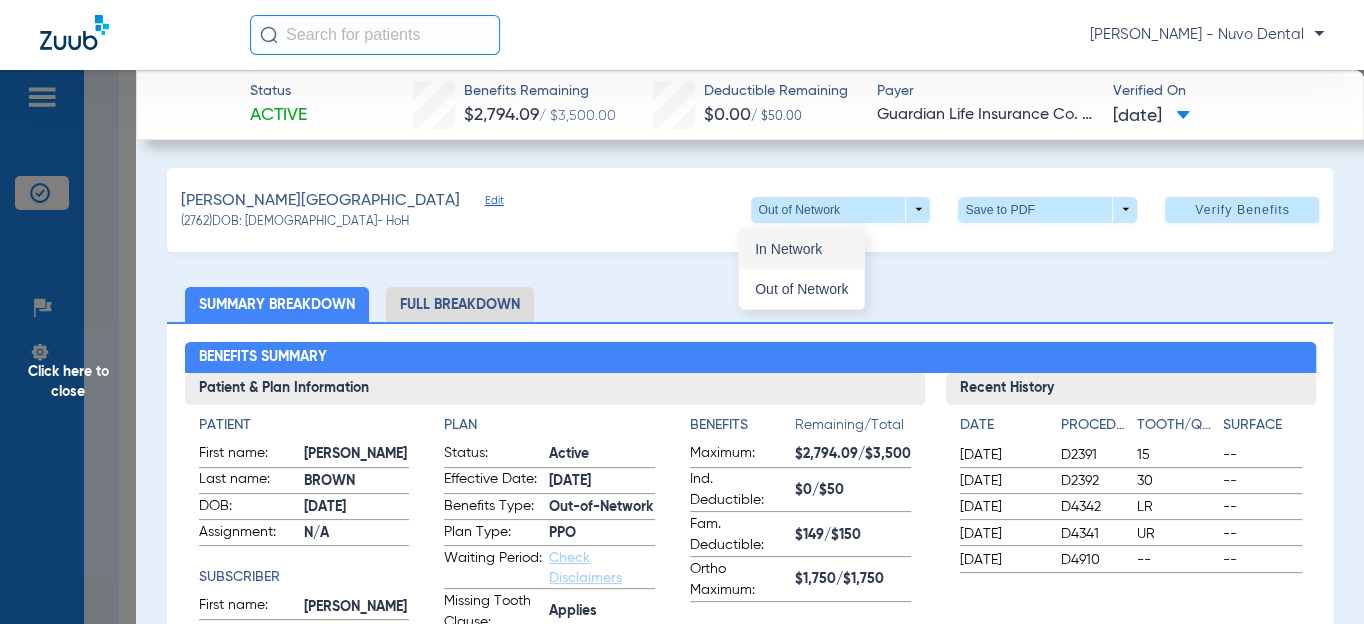 click on "In Network" at bounding box center (801, 249) 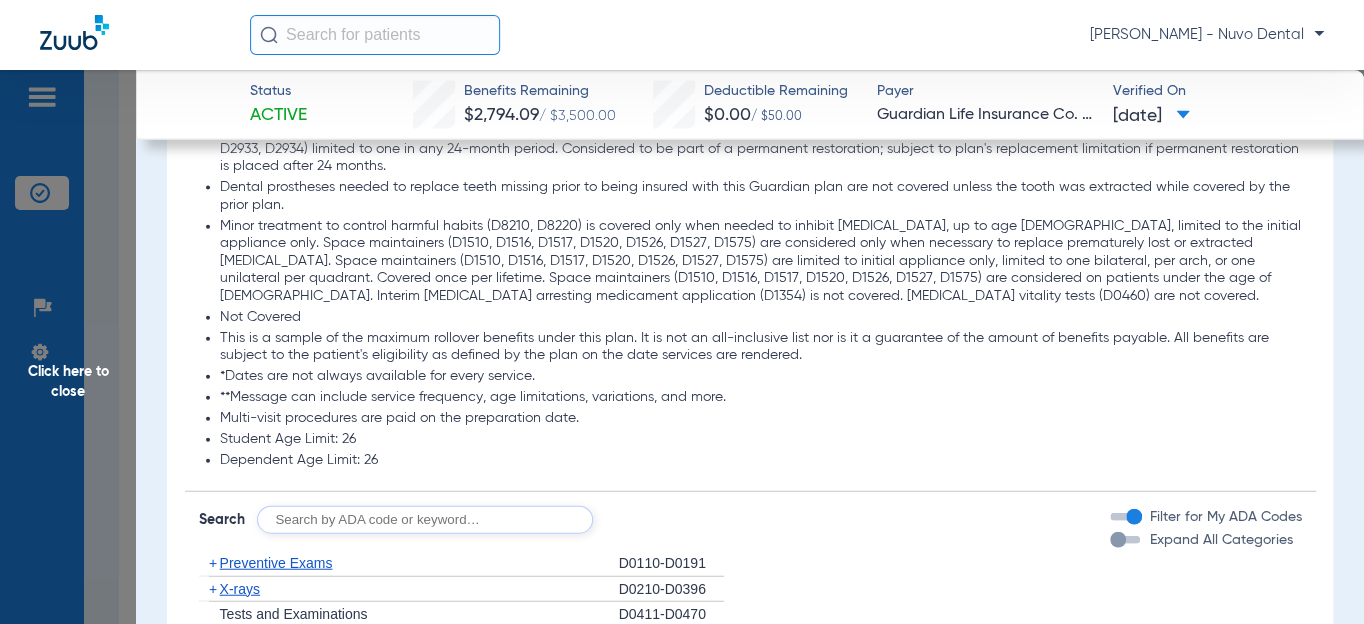 scroll, scrollTop: 2363, scrollLeft: 0, axis: vertical 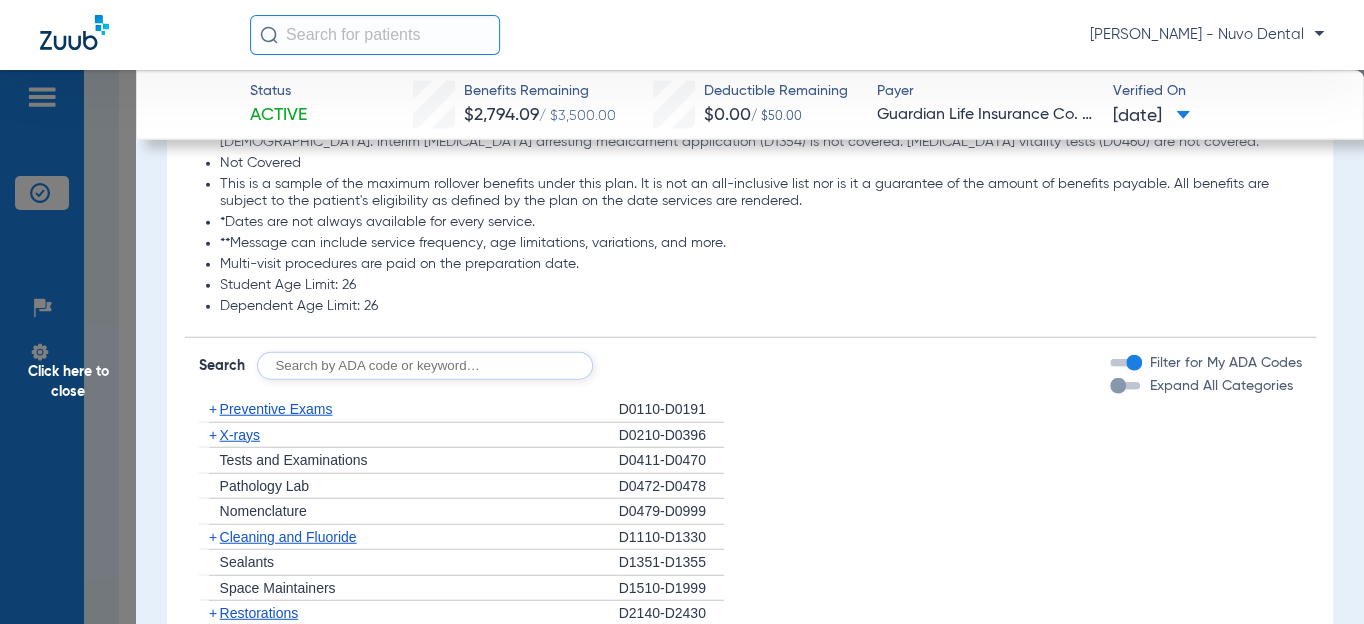 click on "Search  Filter for My ADA Codes   Expand All Categories" 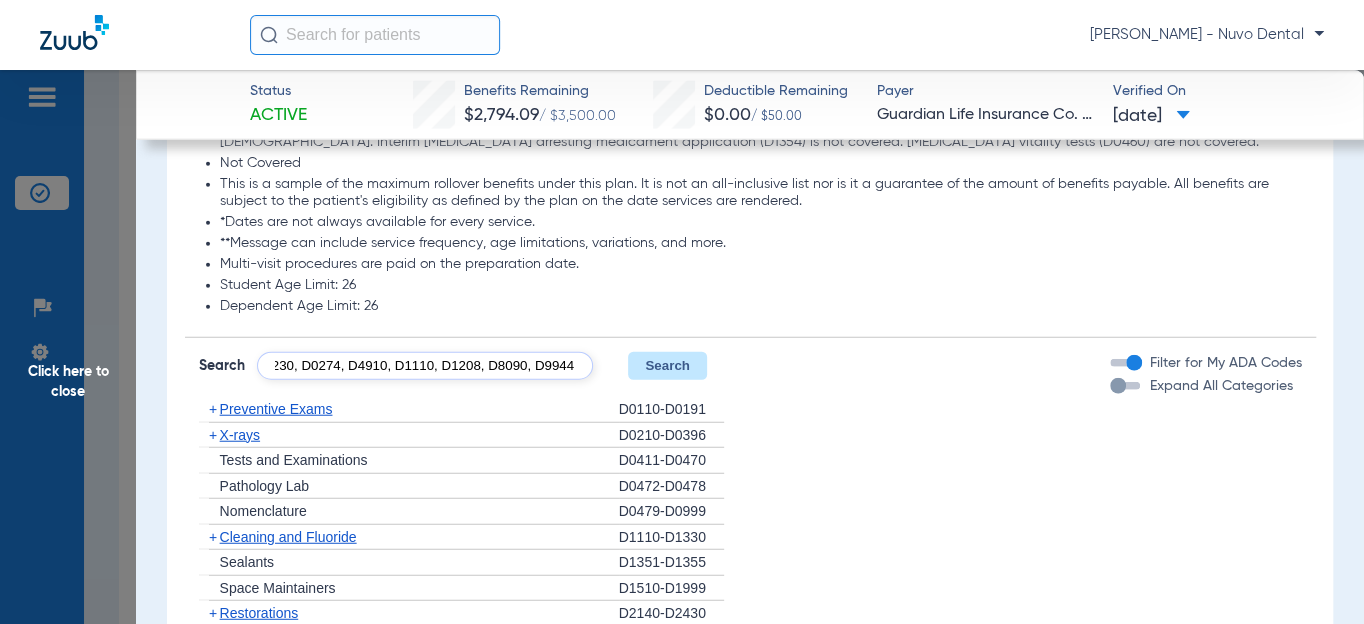 scroll, scrollTop: 0, scrollLeft: 234, axis: horizontal 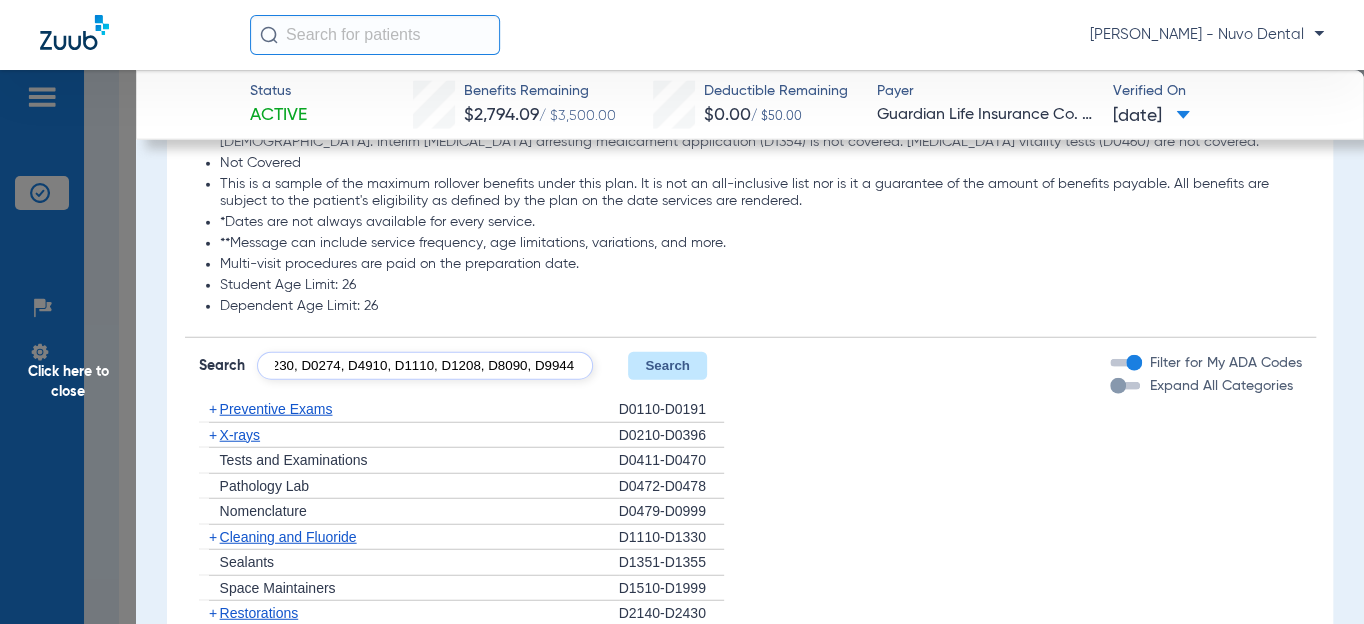 type on "D0120, D0220, D0230, D0274, D4910, D1110, D1208, D8090, D9944" 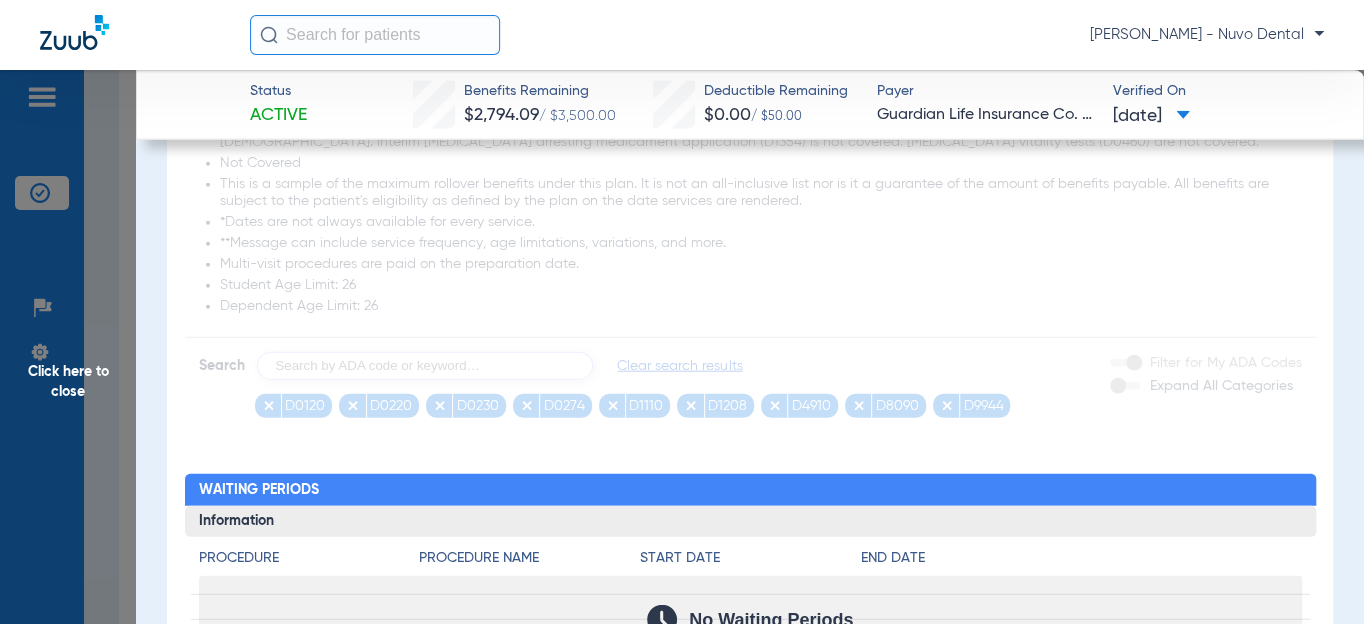 scroll, scrollTop: 0, scrollLeft: 0, axis: both 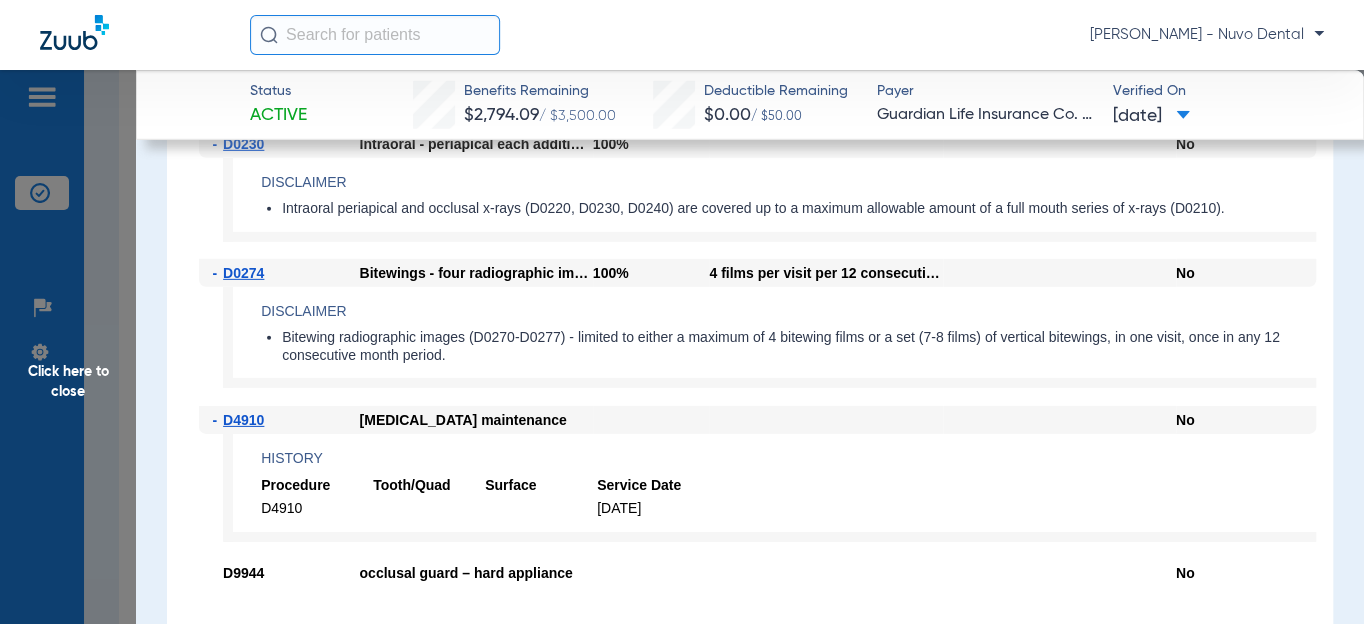 click on "Click here to close" 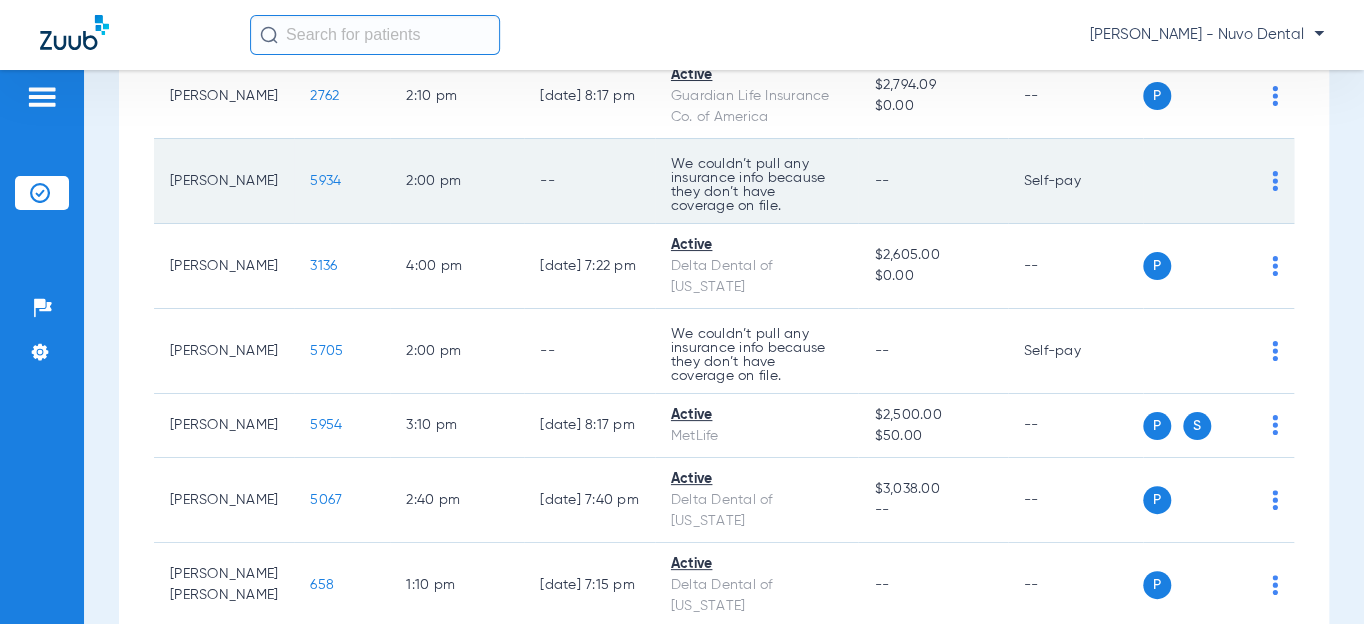 scroll, scrollTop: 909, scrollLeft: 0, axis: vertical 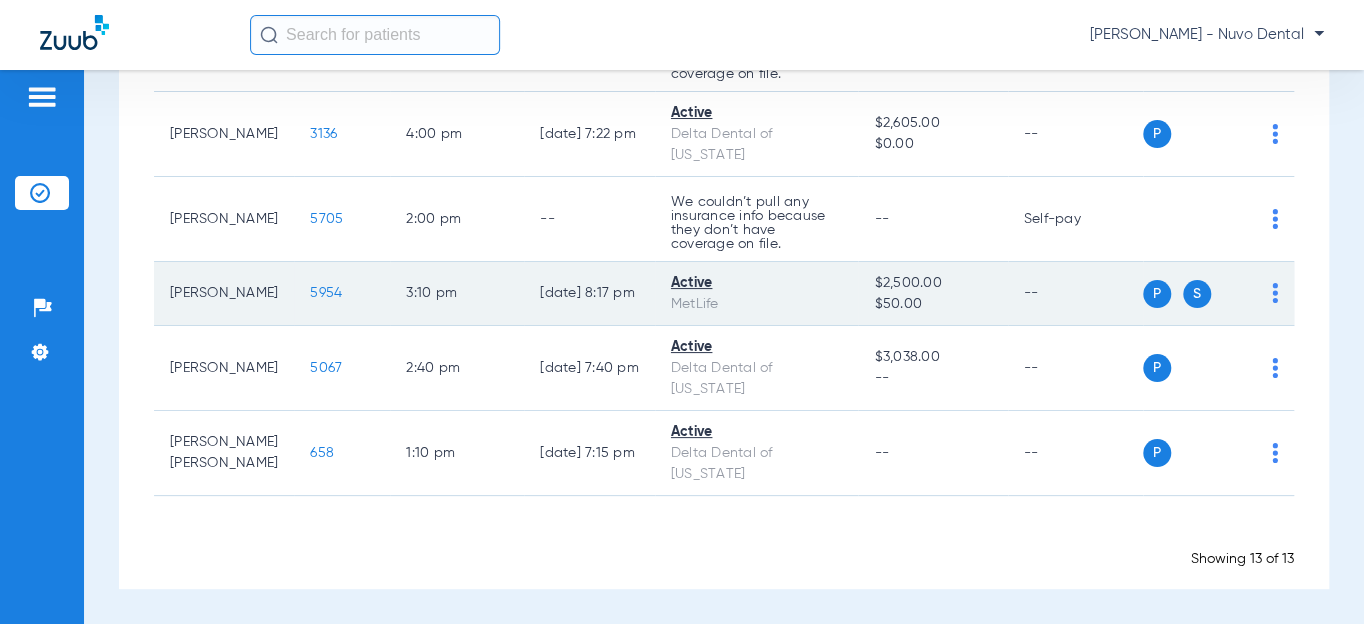 click on "5954" 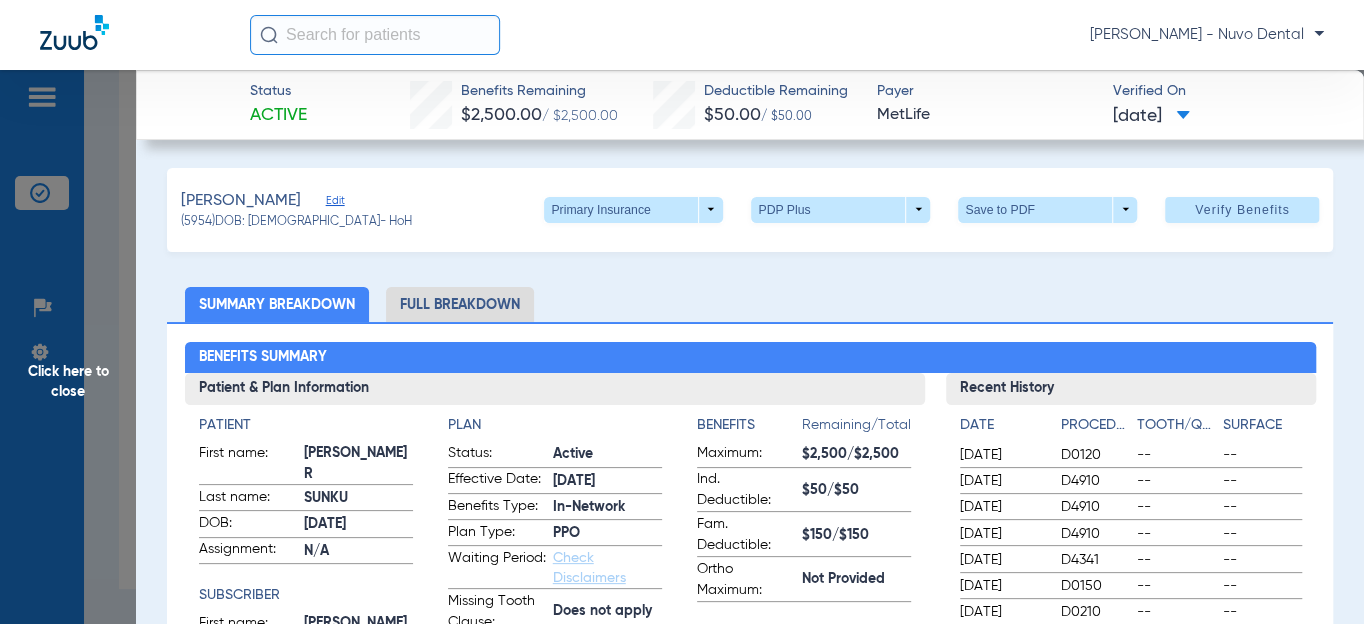 click on "Summary Breakdown" 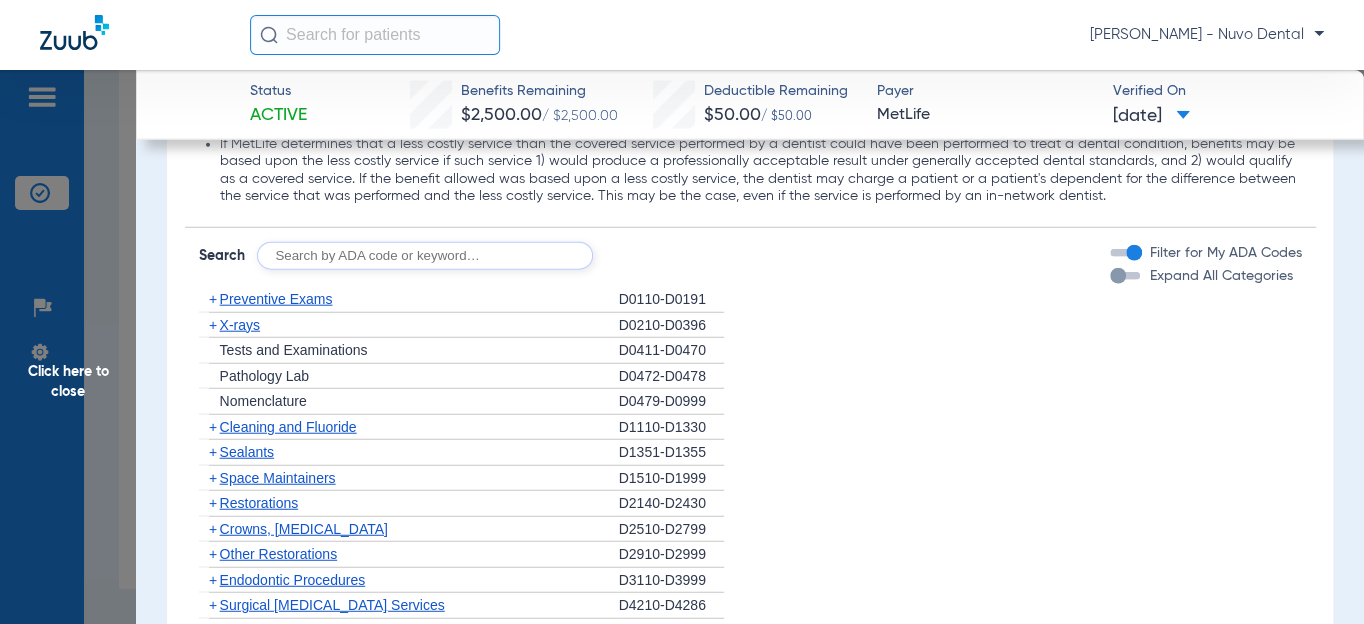 scroll, scrollTop: 2363, scrollLeft: 0, axis: vertical 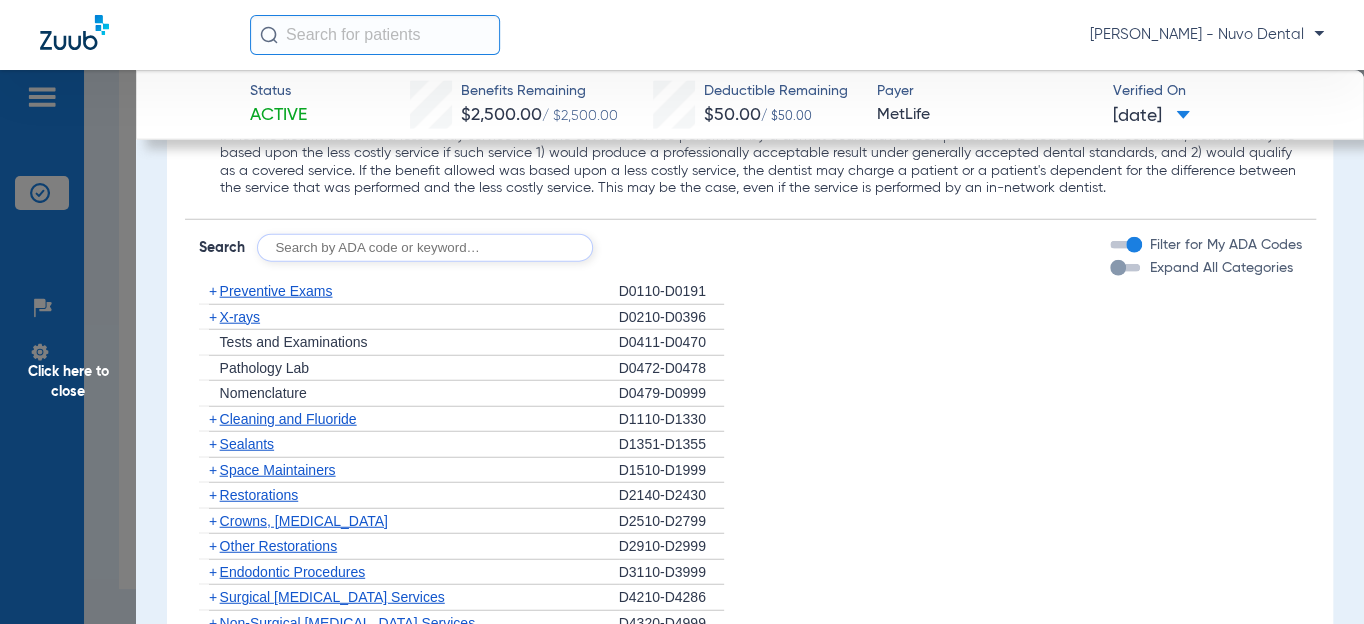 click 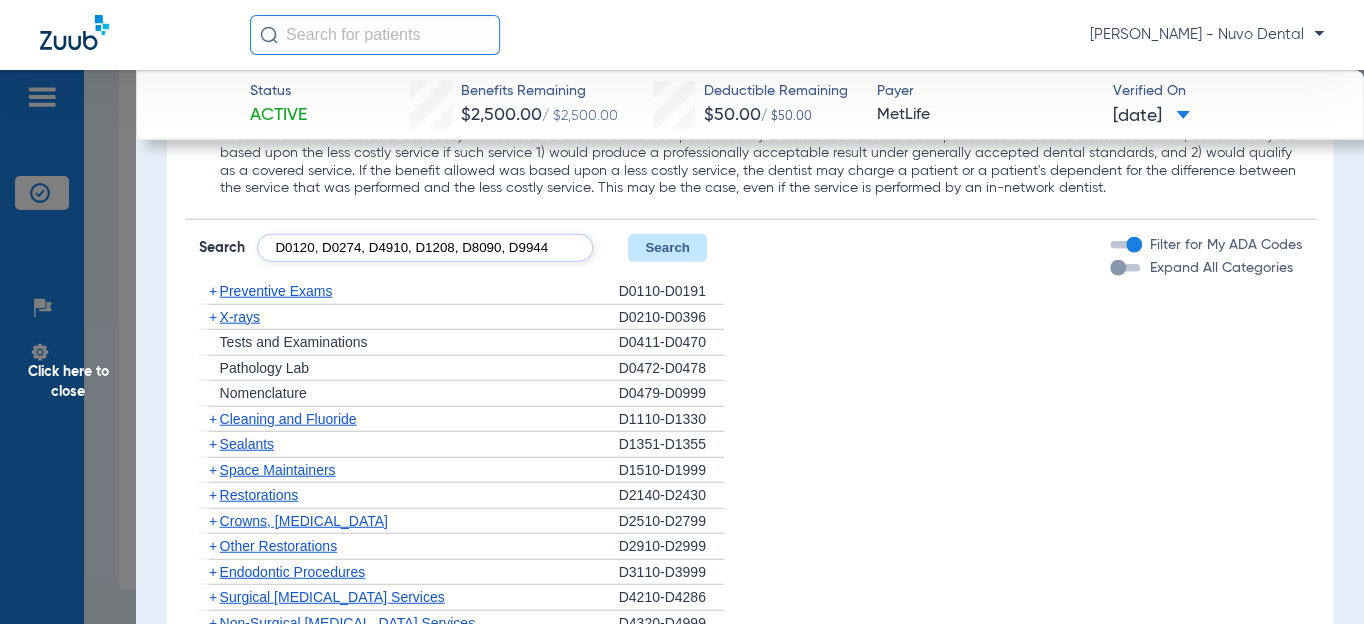 scroll, scrollTop: 0, scrollLeft: 54, axis: horizontal 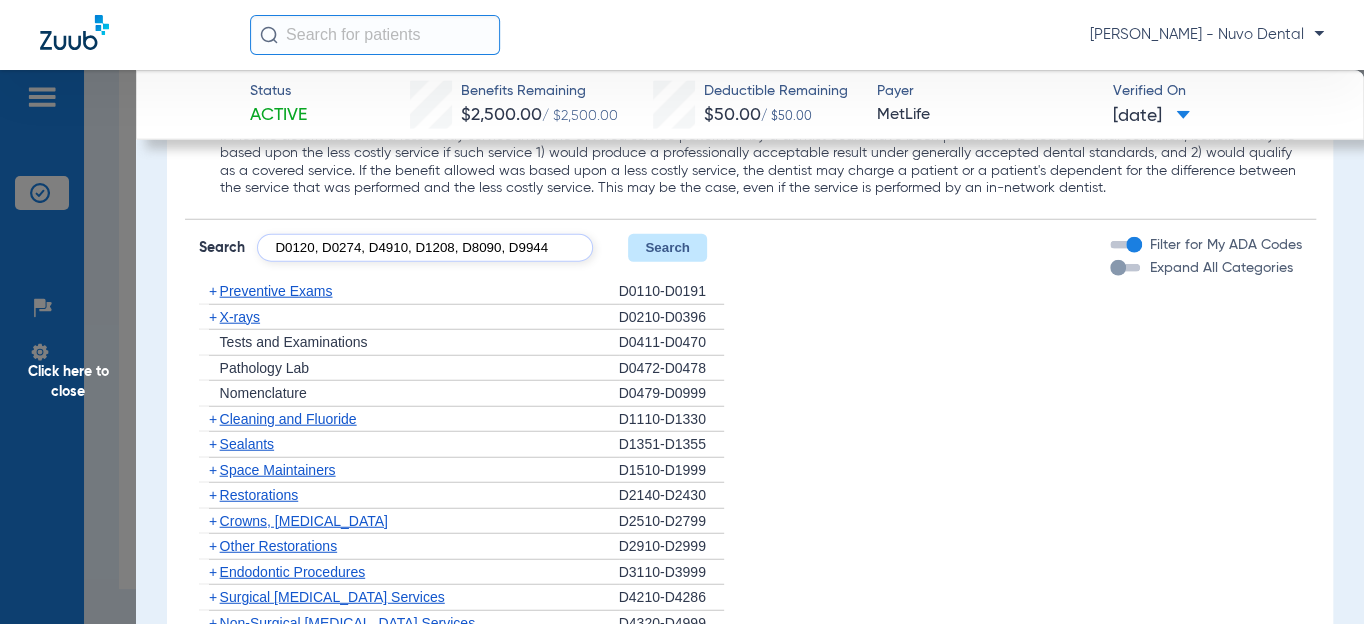 drag, startPoint x: 574, startPoint y: 205, endPoint x: 0, endPoint y: 93, distance: 584.82477 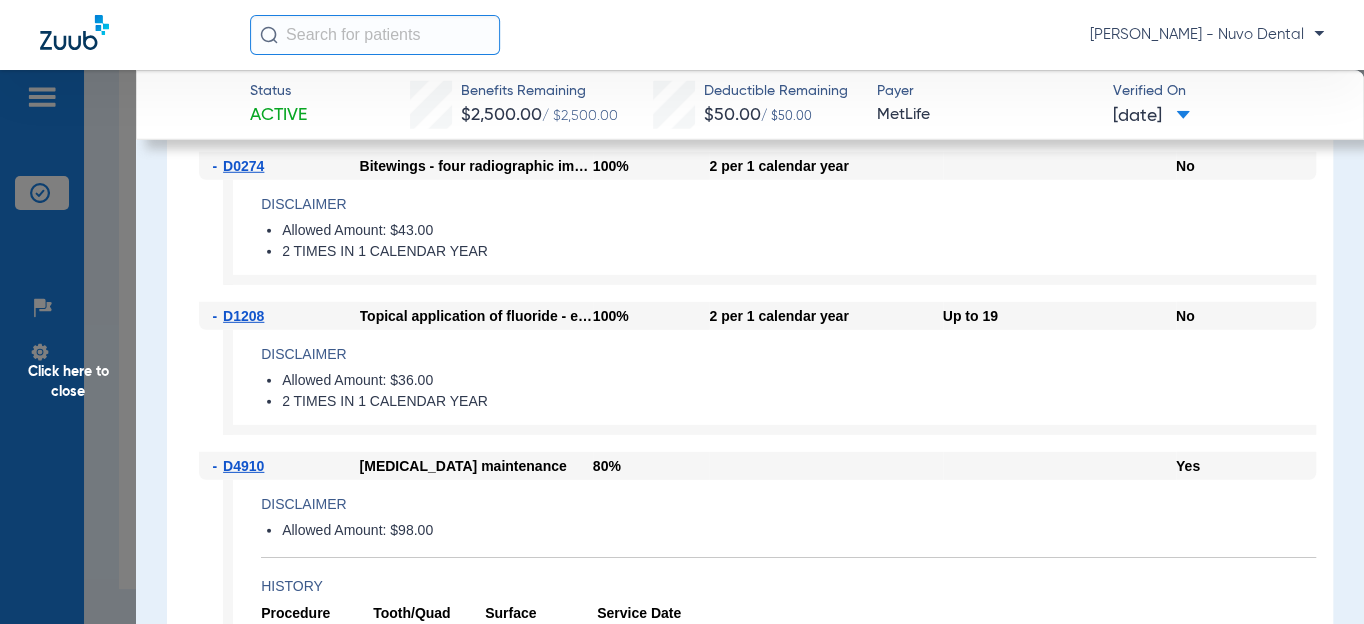 scroll, scrollTop: 2818, scrollLeft: 0, axis: vertical 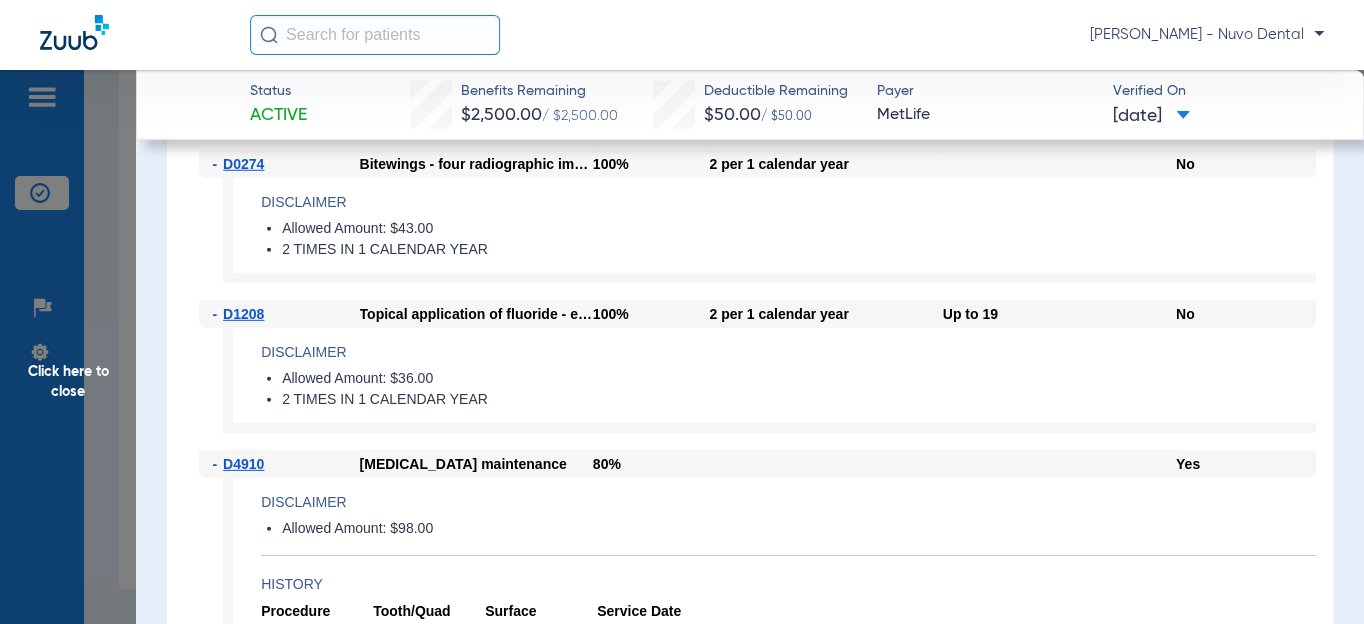 click on "Disclaimer Allowed Amount: $36.00 2 TIMES IN 1 CALENDAR YEAR" 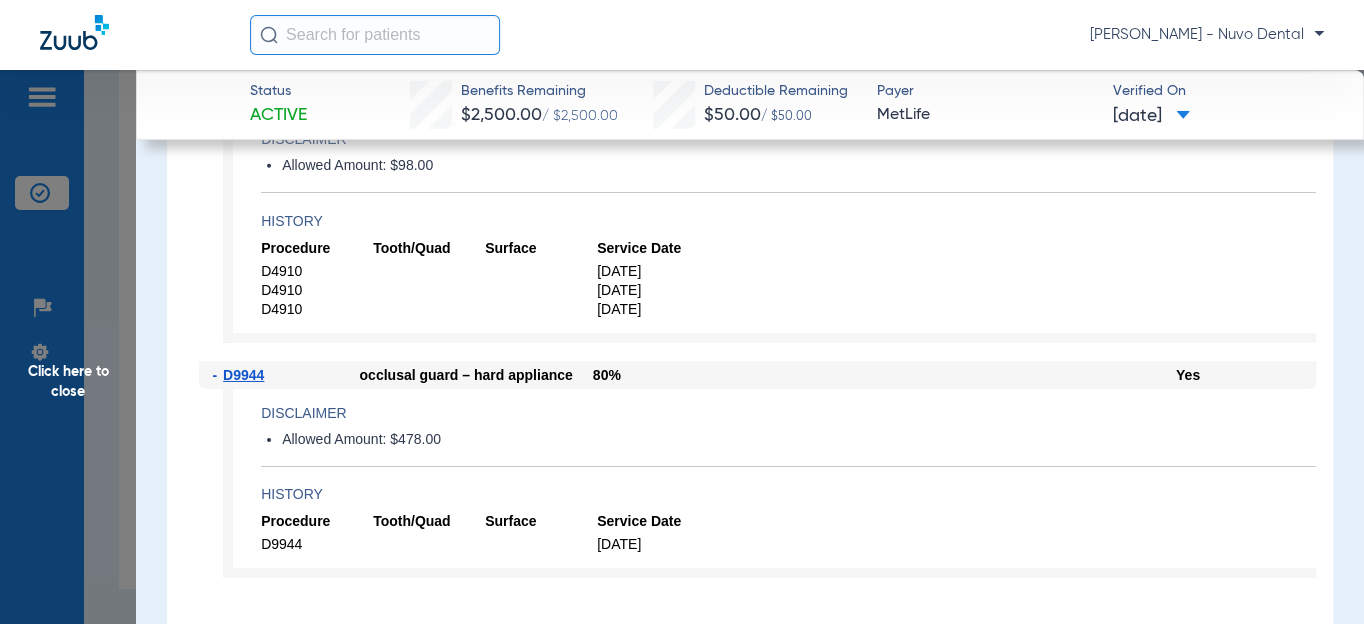 scroll, scrollTop: 3090, scrollLeft: 0, axis: vertical 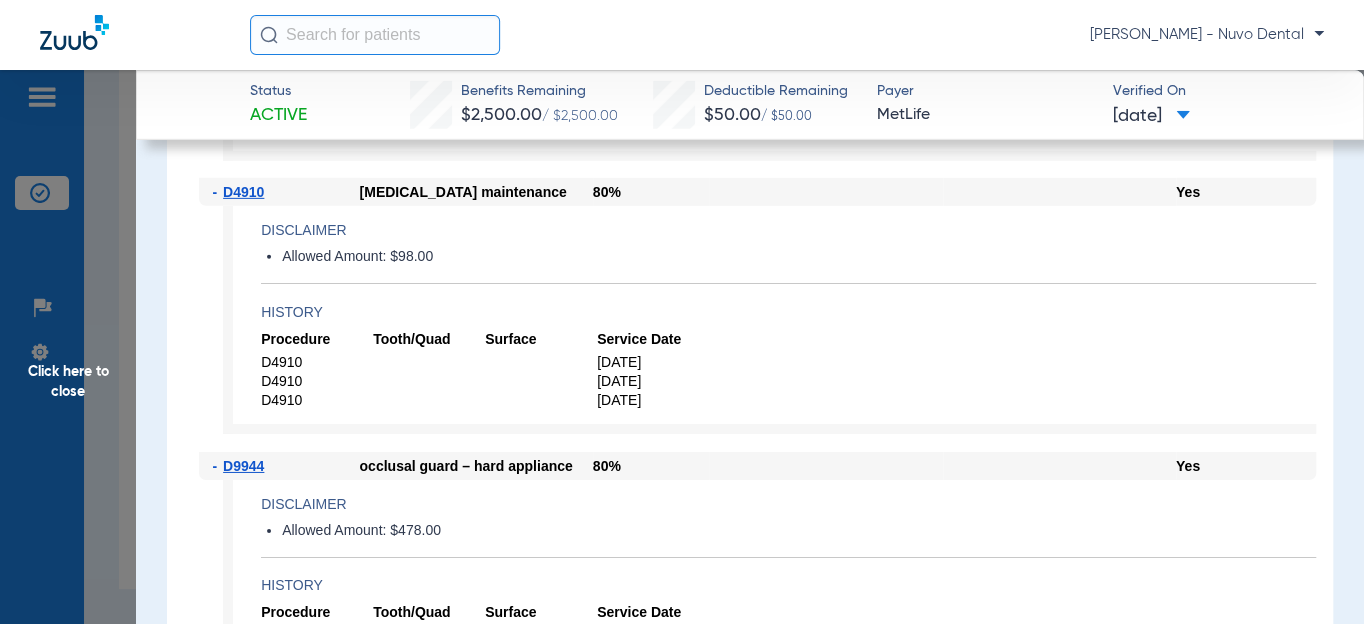click on "Disclaimer Allowed Amount: $98.00 History Procedure Tooth/Quad Surface Service Date D4910 [DATE] D4910 [DATE] D4910 [DATE]" 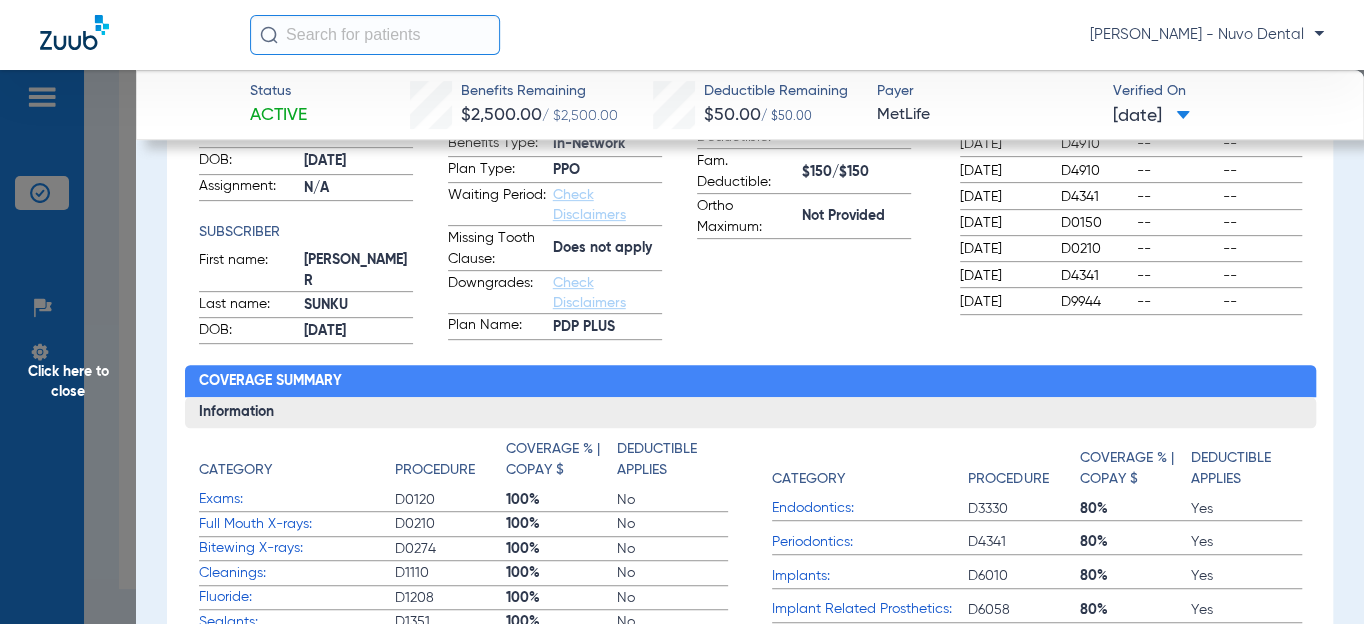 scroll, scrollTop: 0, scrollLeft: 0, axis: both 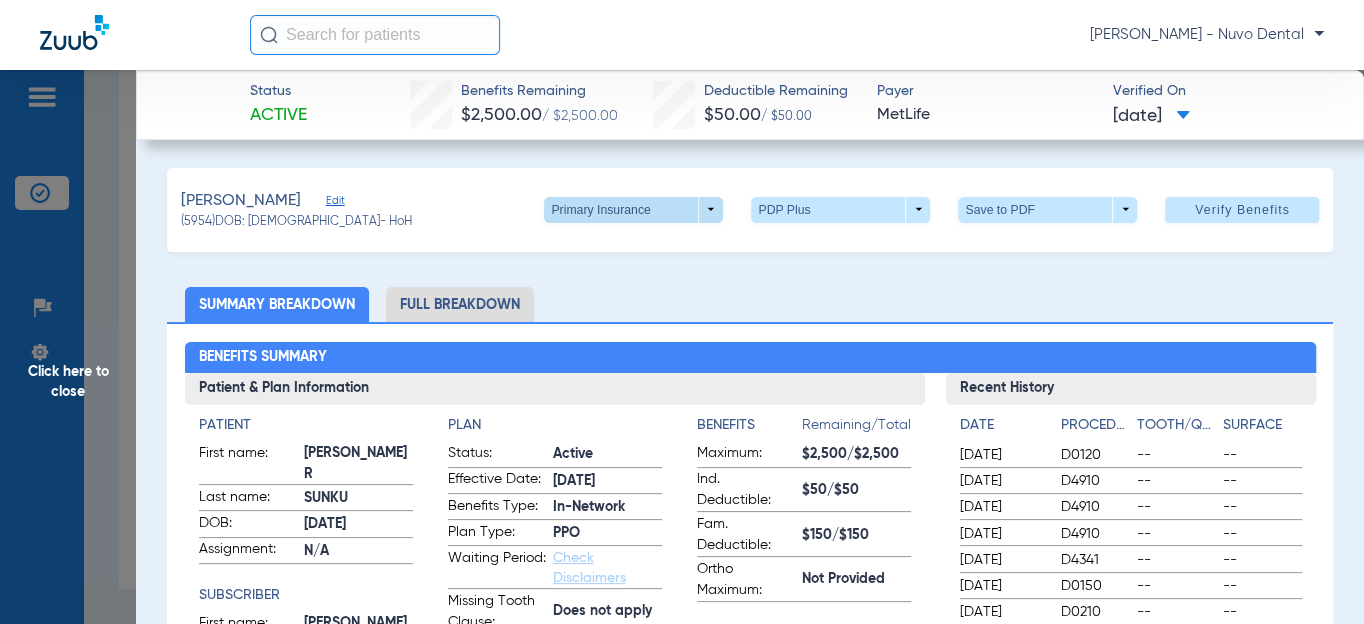 click 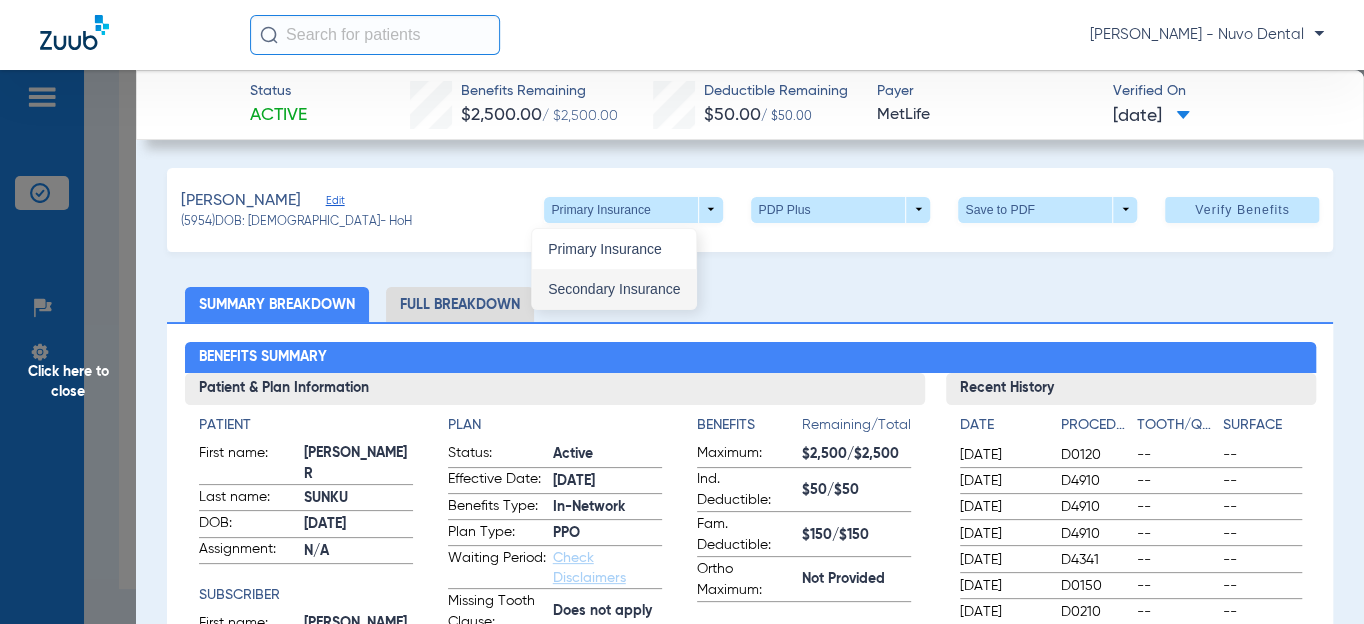 click on "Secondary Insurance" at bounding box center [614, 289] 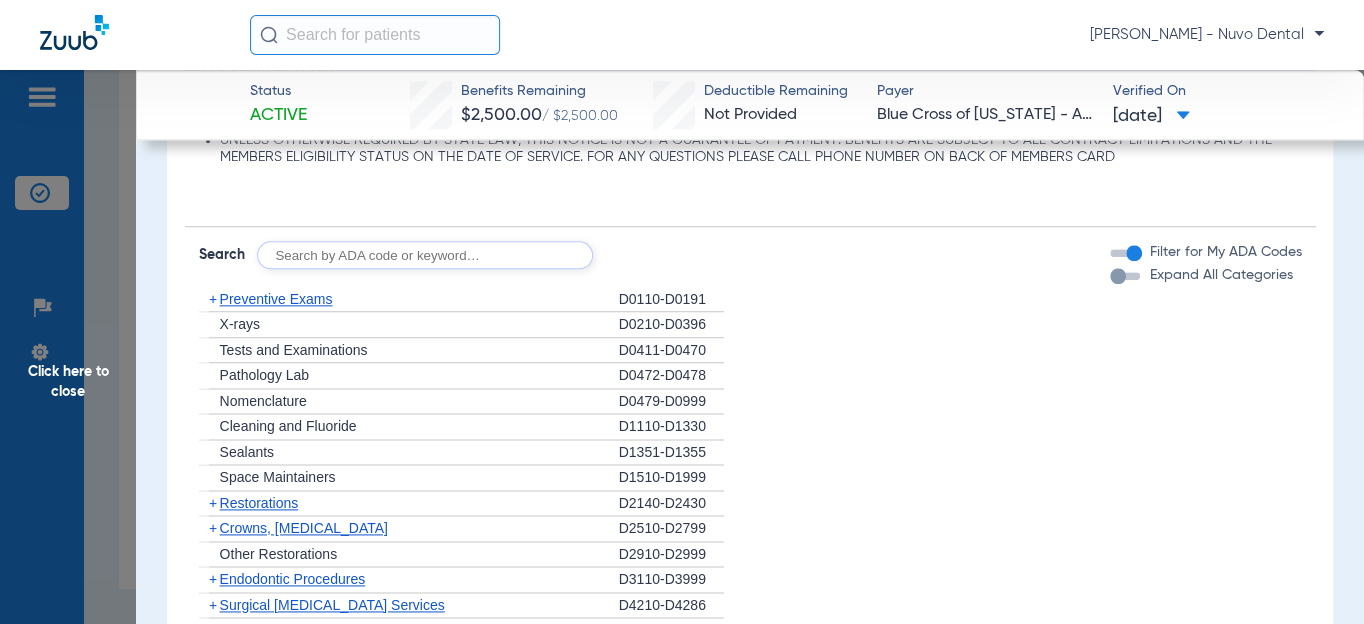 scroll, scrollTop: 1181, scrollLeft: 0, axis: vertical 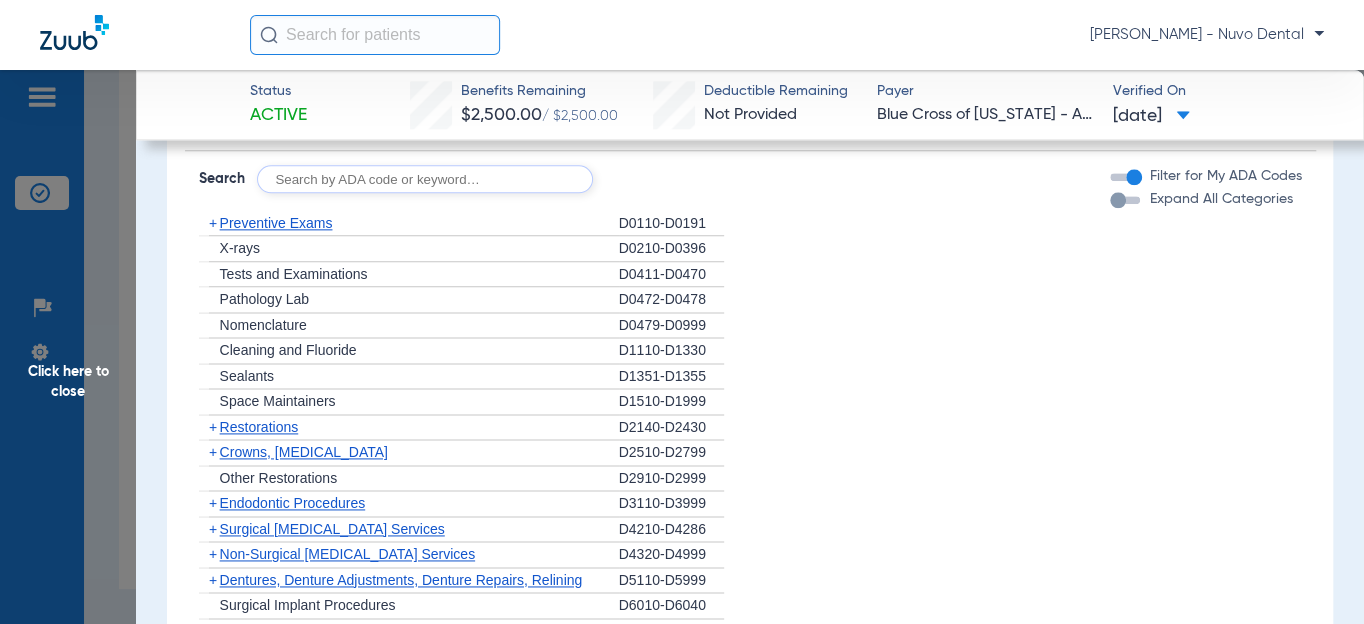 click 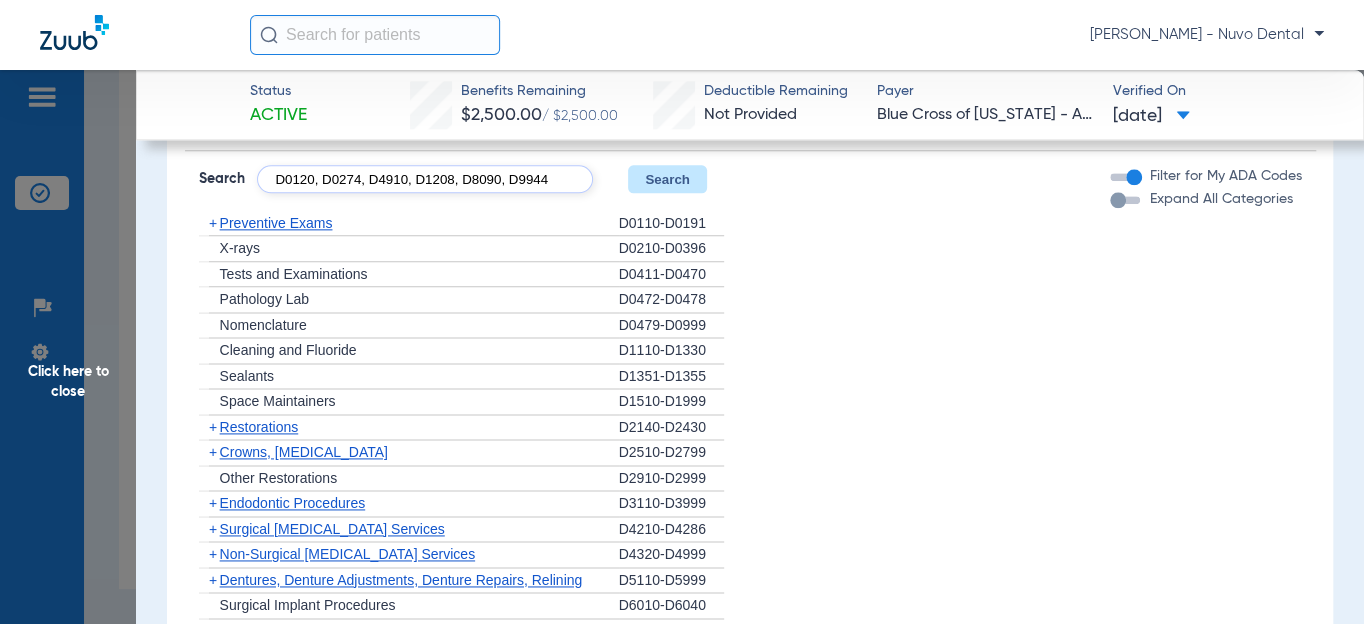 scroll, scrollTop: 0, scrollLeft: 54, axis: horizontal 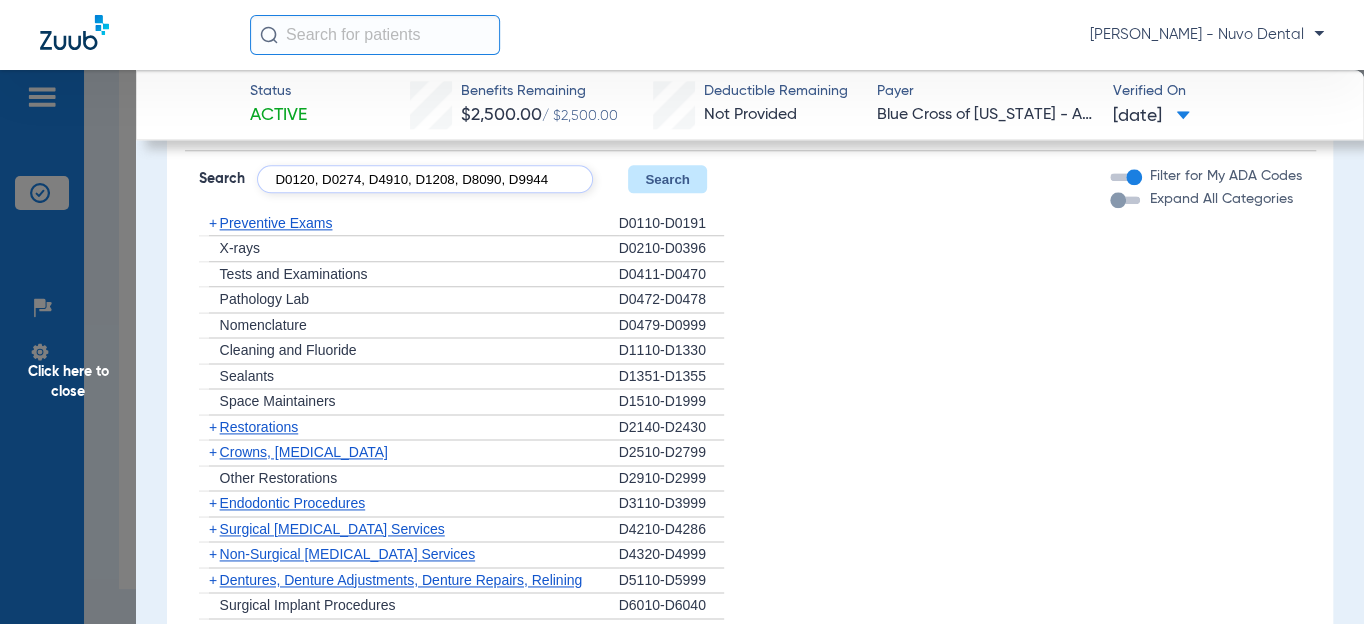 type on "D0120, D0274, D4910, D1208, D8090, D9944" 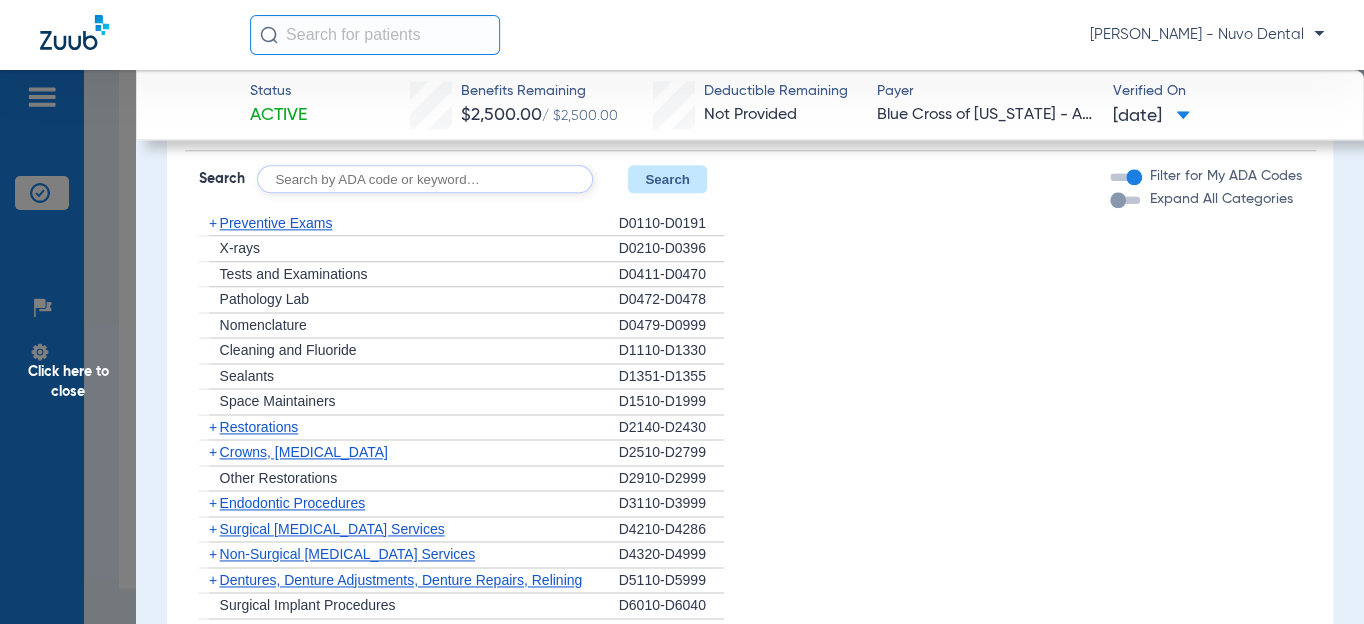 scroll, scrollTop: 0, scrollLeft: 0, axis: both 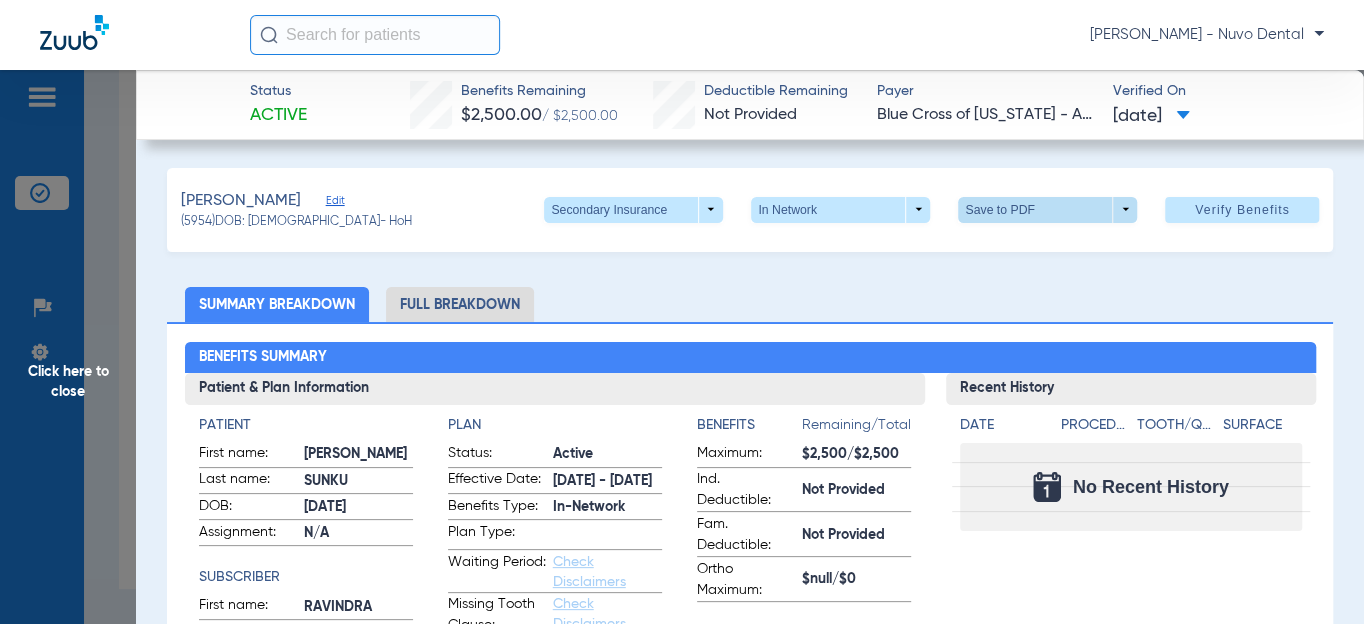 click 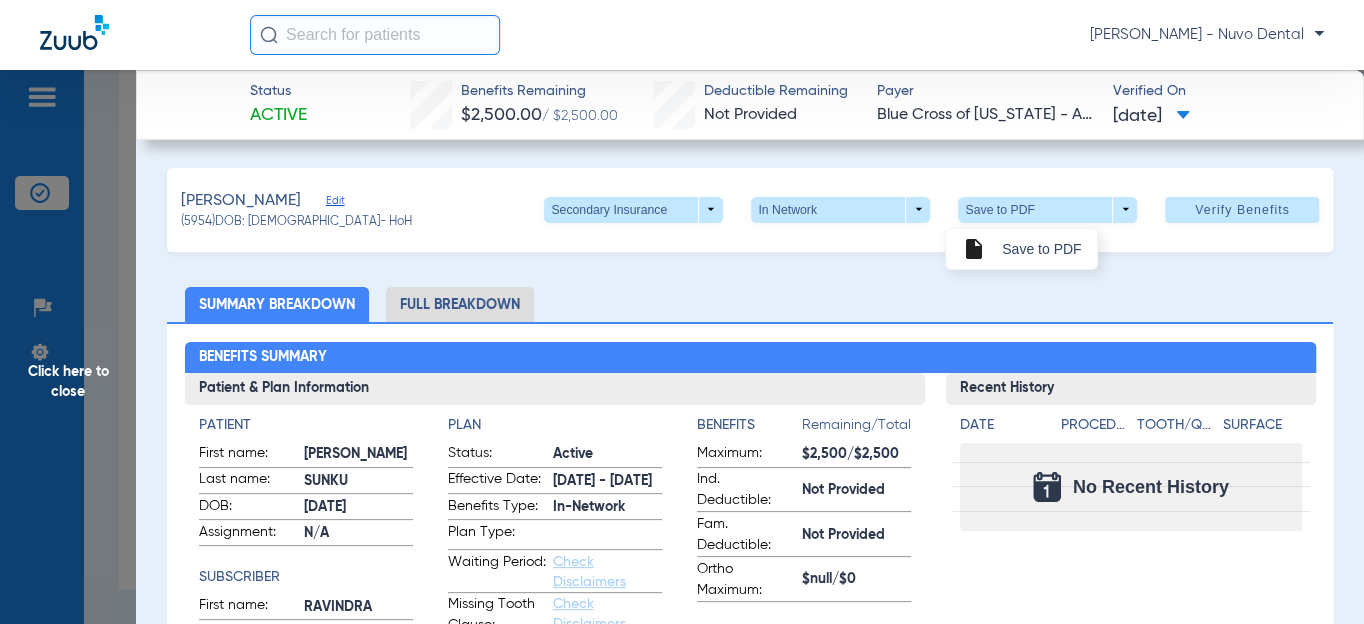 click at bounding box center (682, 312) 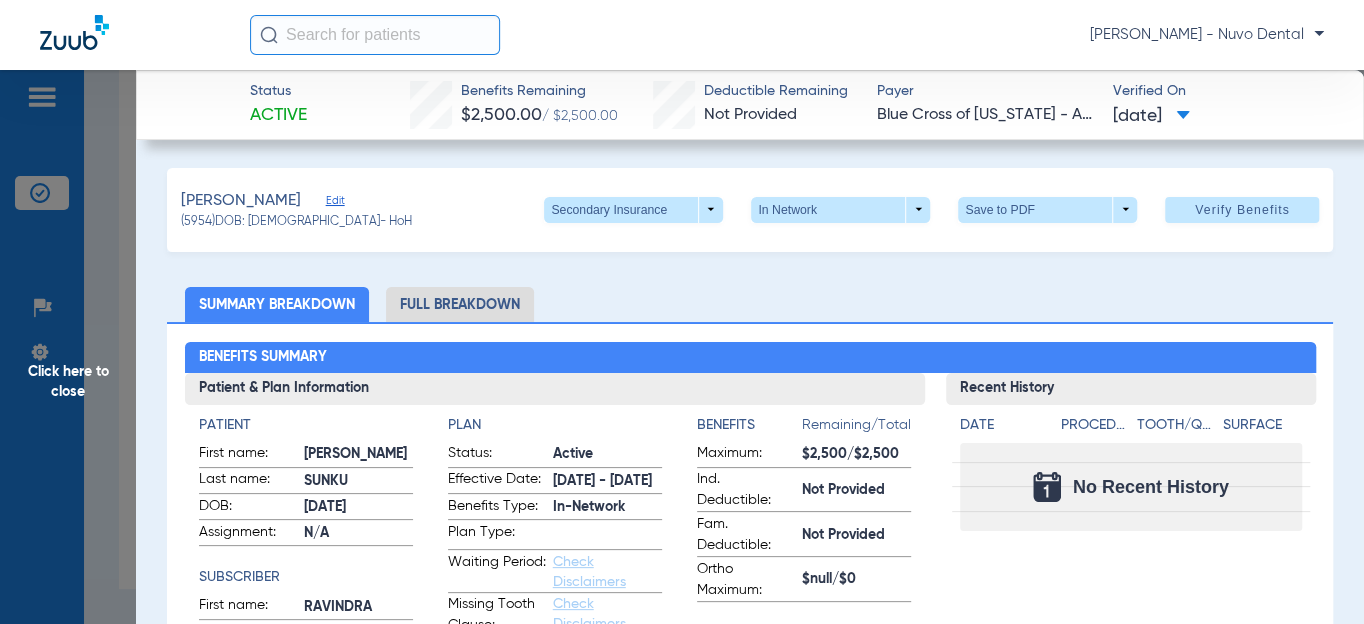 click on "[PERSON_NAME]   Edit   (5954)   DOB: [DEMOGRAPHIC_DATA]   - HoH   Secondary Insurance  arrow_drop_down  In Network  arrow_drop_down  Save to PDF  arrow_drop_down  Verify Benefits   Subscriber Information   First name  [PERSON_NAME]  Last name  [PERSON_NAME]  DOB  mm / dd / yyyy [DATE]  Member ID  440A68970  Group ID (optional)  174240D2A1  Insurance Payer   Insurance
Blue Cross Of [US_STATE] - Anthem  Provider   Dentist
[PERSON_NAME]  1134358021  remove   Dependent Information   First name  [PERSON_NAME]  Last name  [PERSON_NAME]  DOB  mm / dd / yyyy [DATE]  Member ID  same as subscriber 440A68970  Summary Breakdown   Full Breakdown  Benefits Summary Patient & Plan Information Patient First name:  [PERSON_NAME]  Last name:  [PERSON_NAME]  DOB:  [DEMOGRAPHIC_DATA]  Assignment:  N/A  Subscriber First name:  [PERSON_NAME]  Last name:  [PERSON_NAME]  DOB:  [DEMOGRAPHIC_DATA]  Plan Status:  Active  Effective Date:  [DATE] - [DATE]  Benefits Type:  In-Network  Plan Type:    Waiting Period:  Check Disclaimers  Missing Tooth Clause:  Check Disclaimers  Downgrades: Plan Name:    Date" 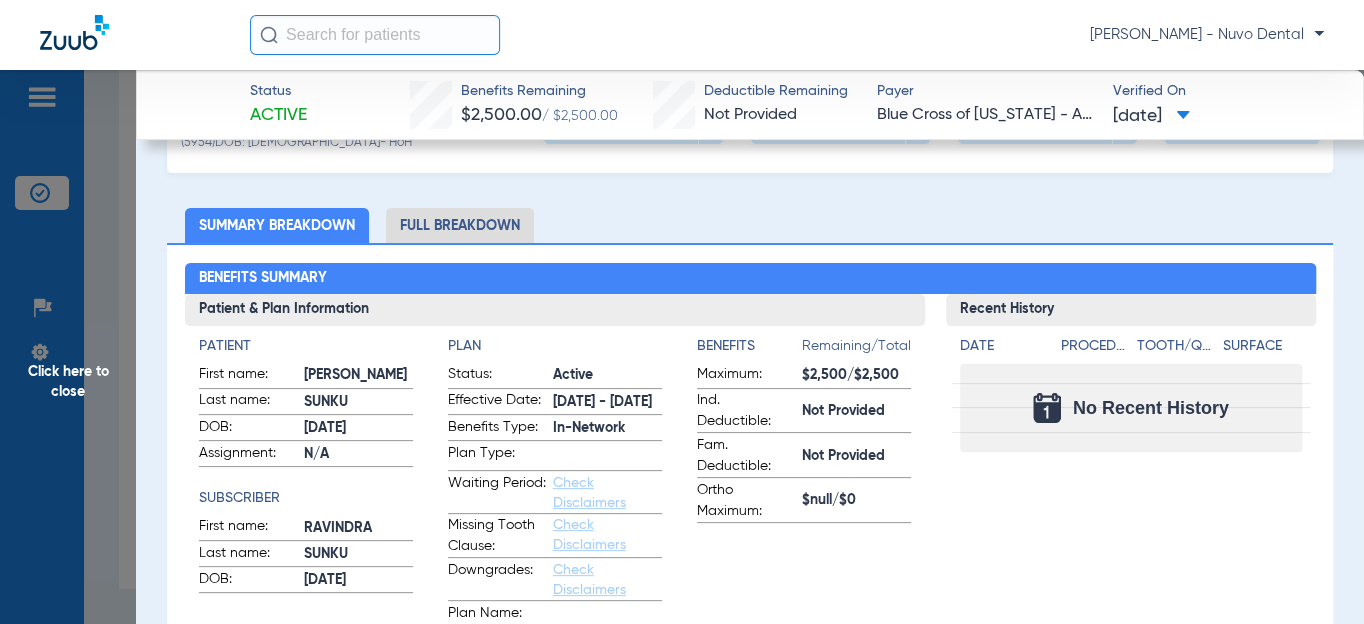 scroll, scrollTop: 0, scrollLeft: 0, axis: both 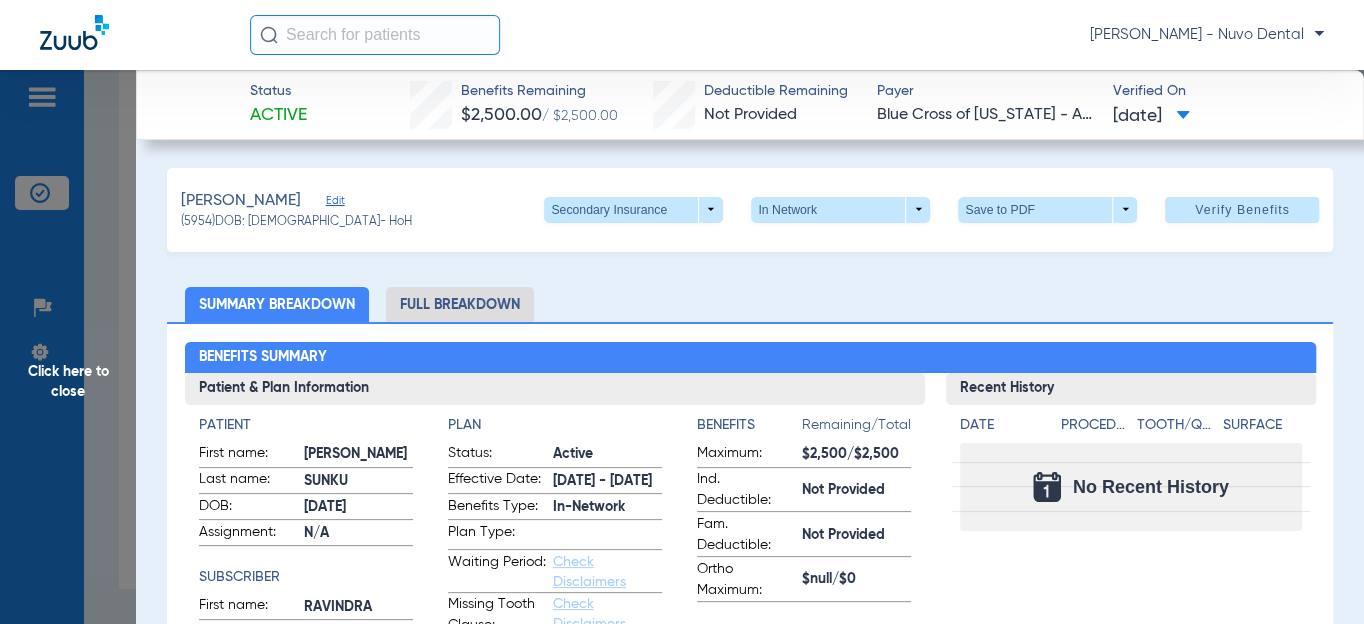 click on "Click here to close" 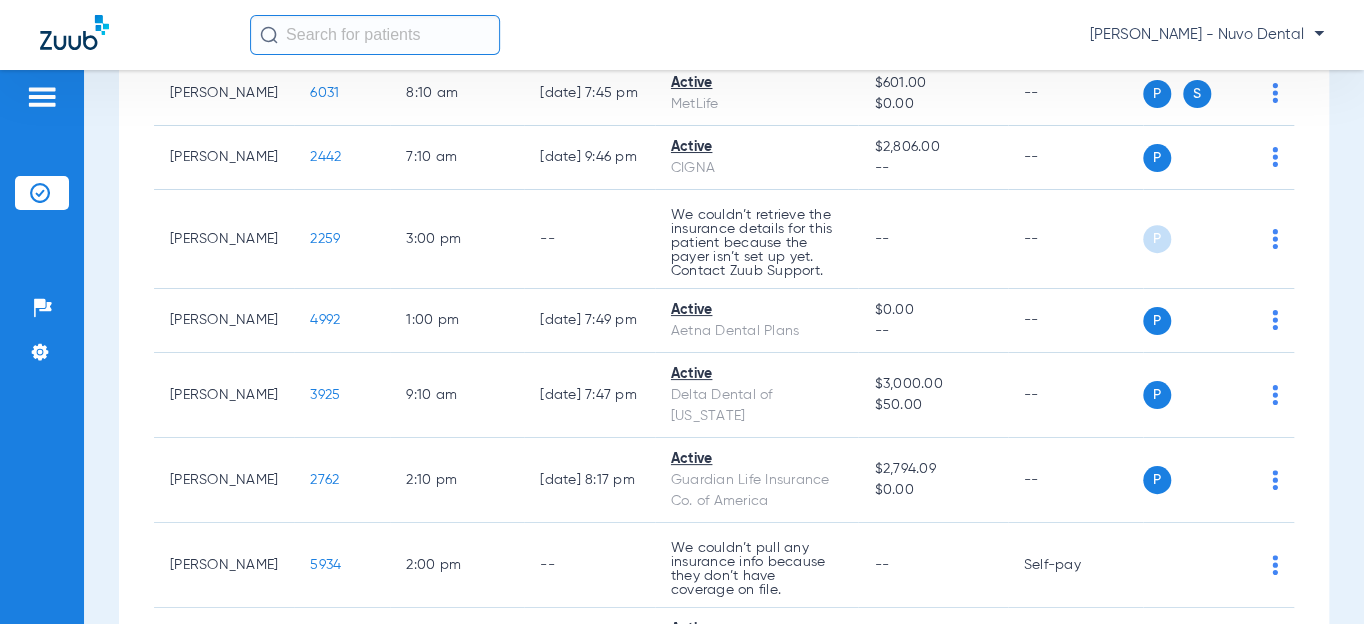 scroll, scrollTop: 0, scrollLeft: 0, axis: both 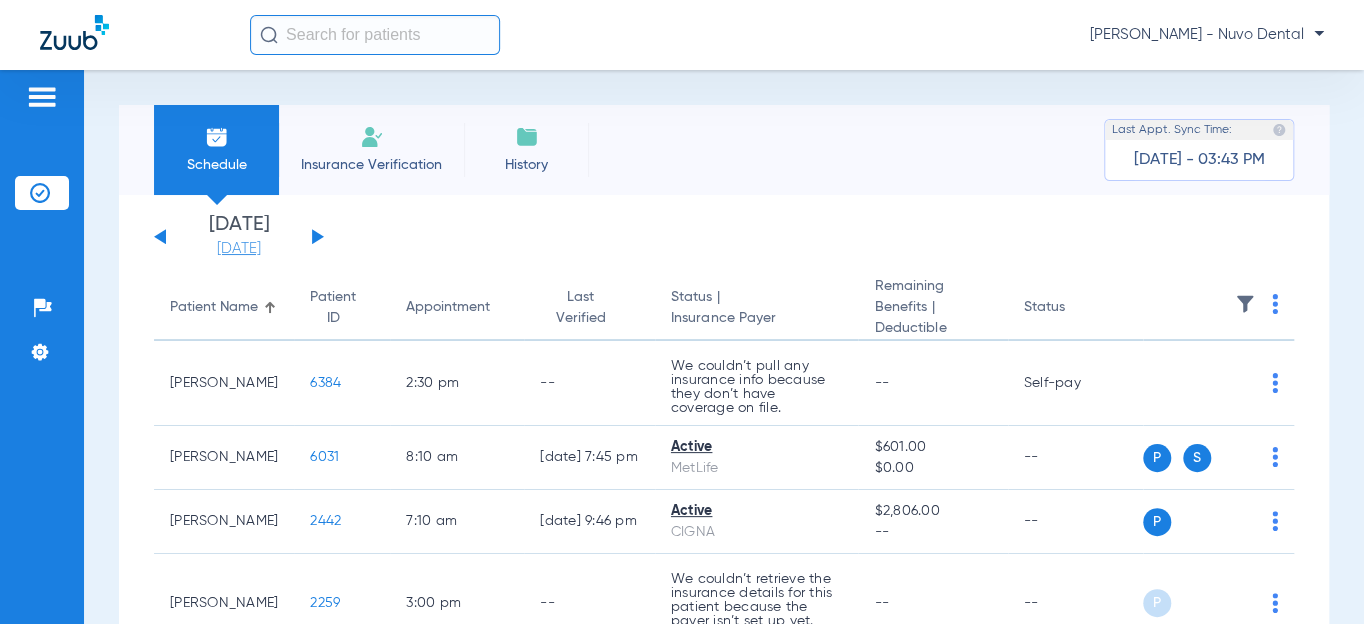 click on "[DATE]" 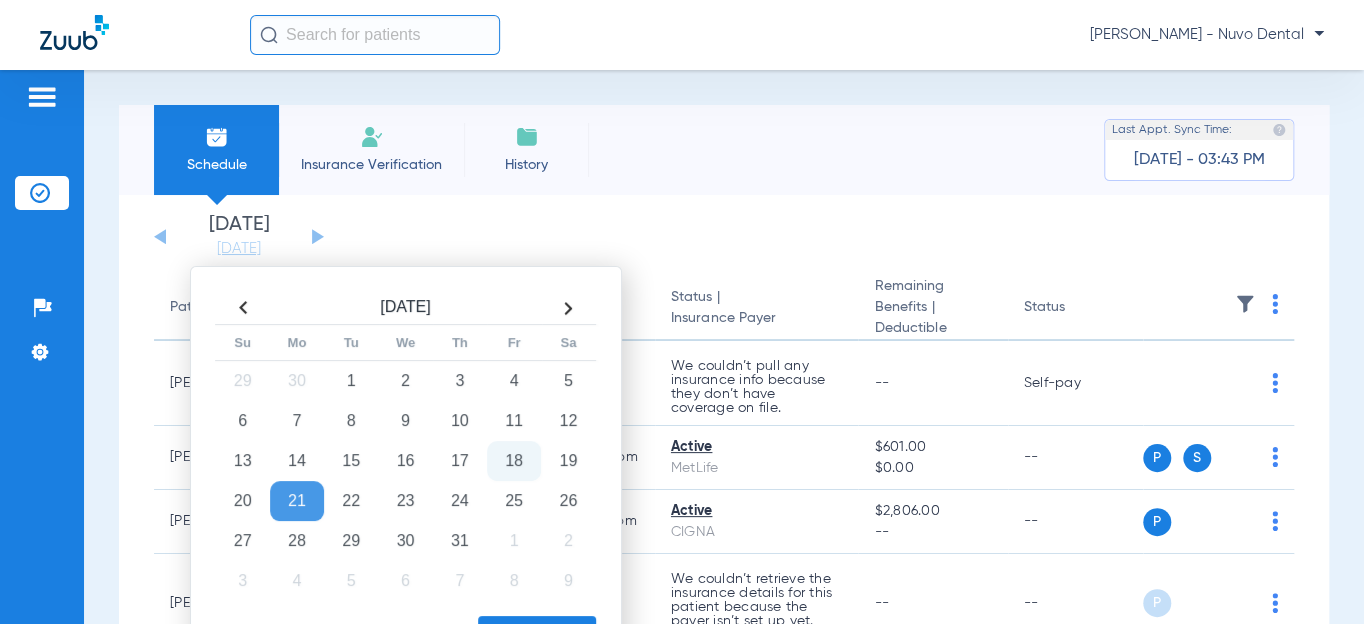 click on "18" 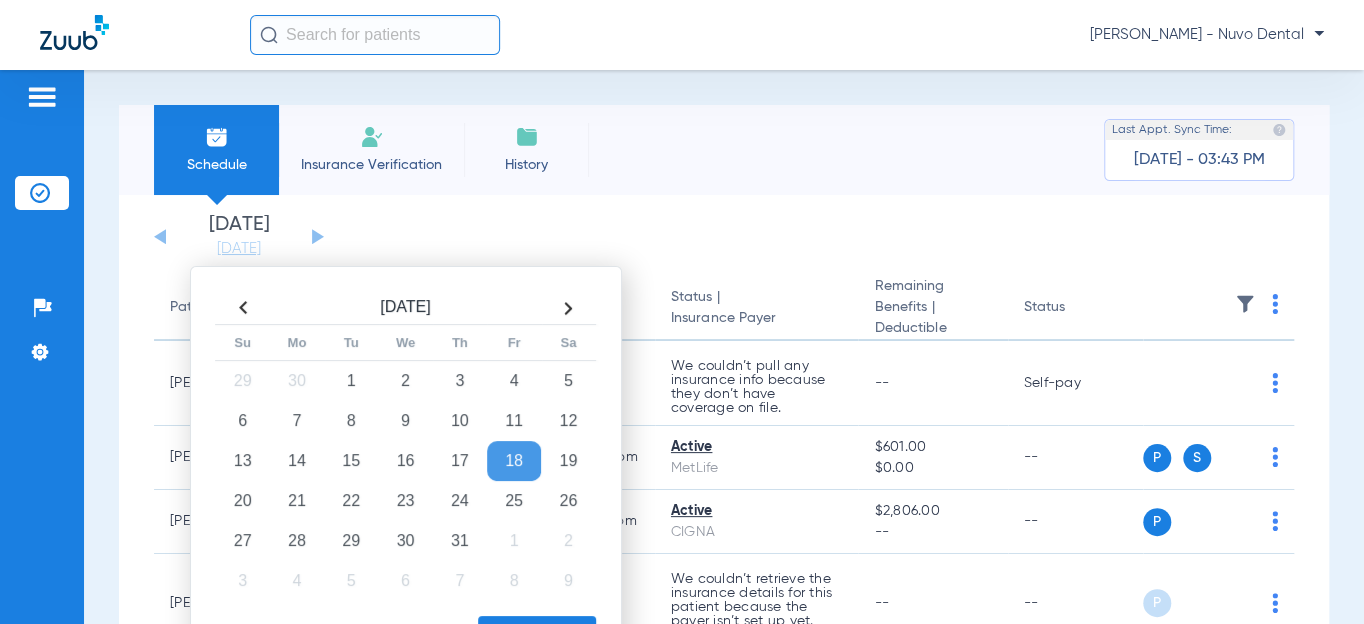 click on "Apply" 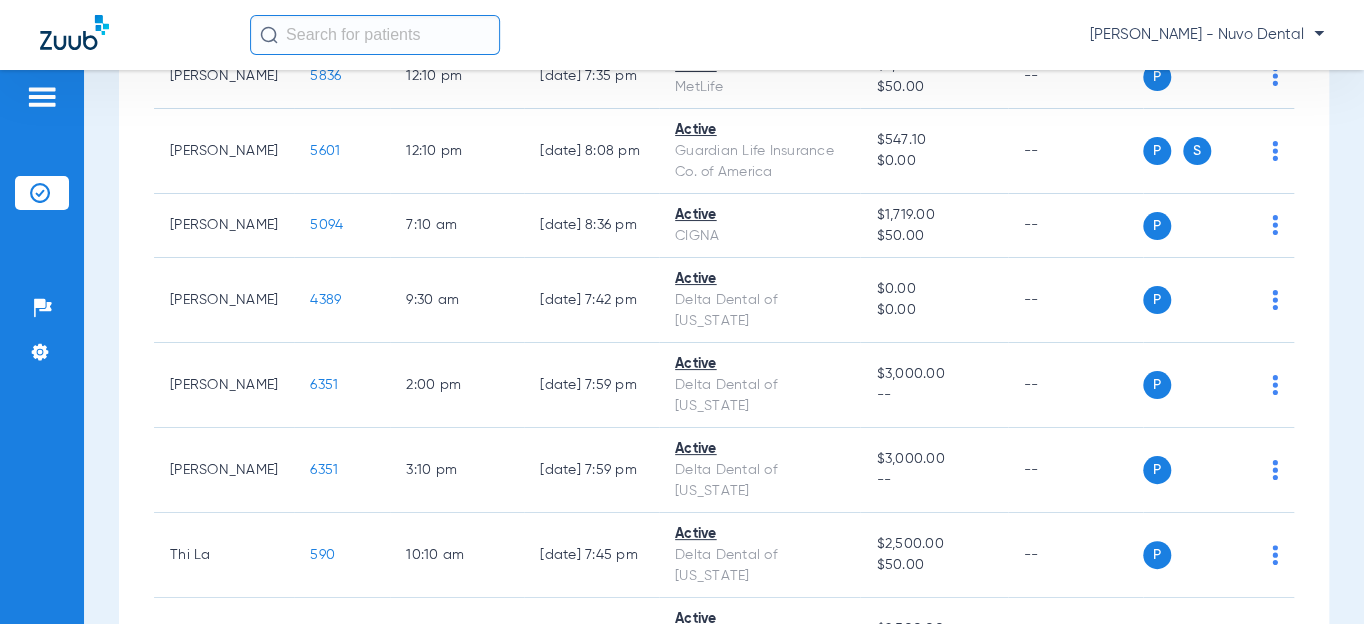 scroll, scrollTop: 2636, scrollLeft: 0, axis: vertical 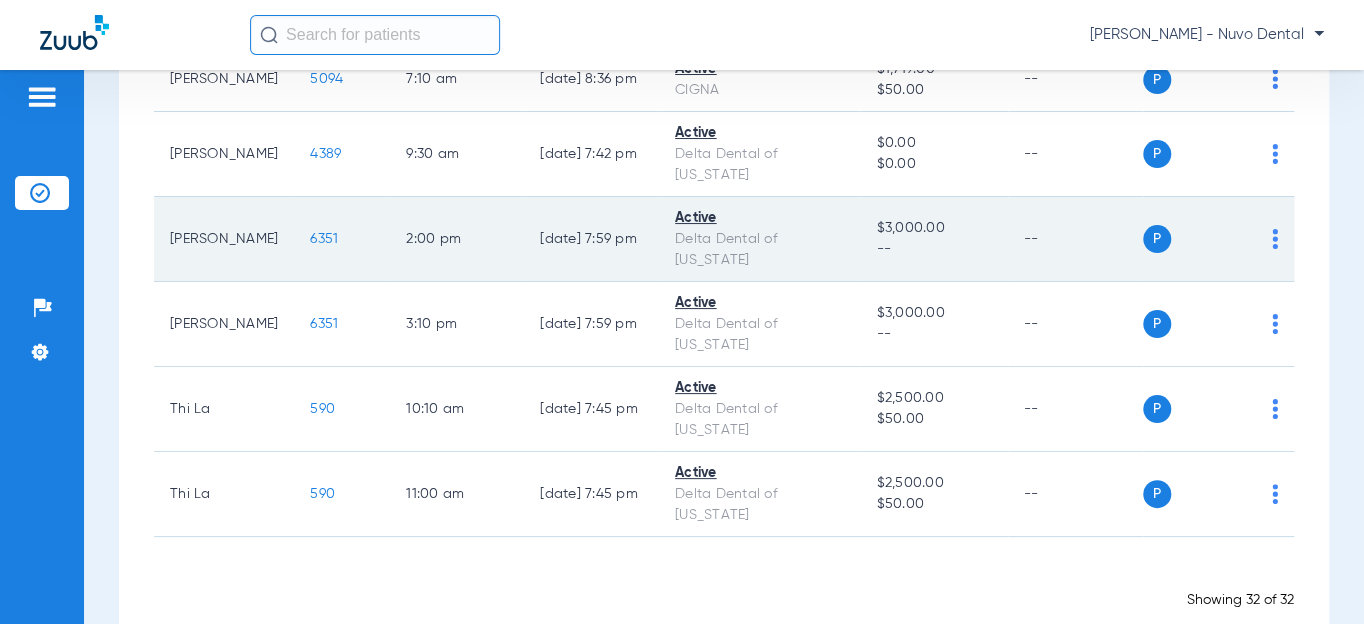click on "6351" 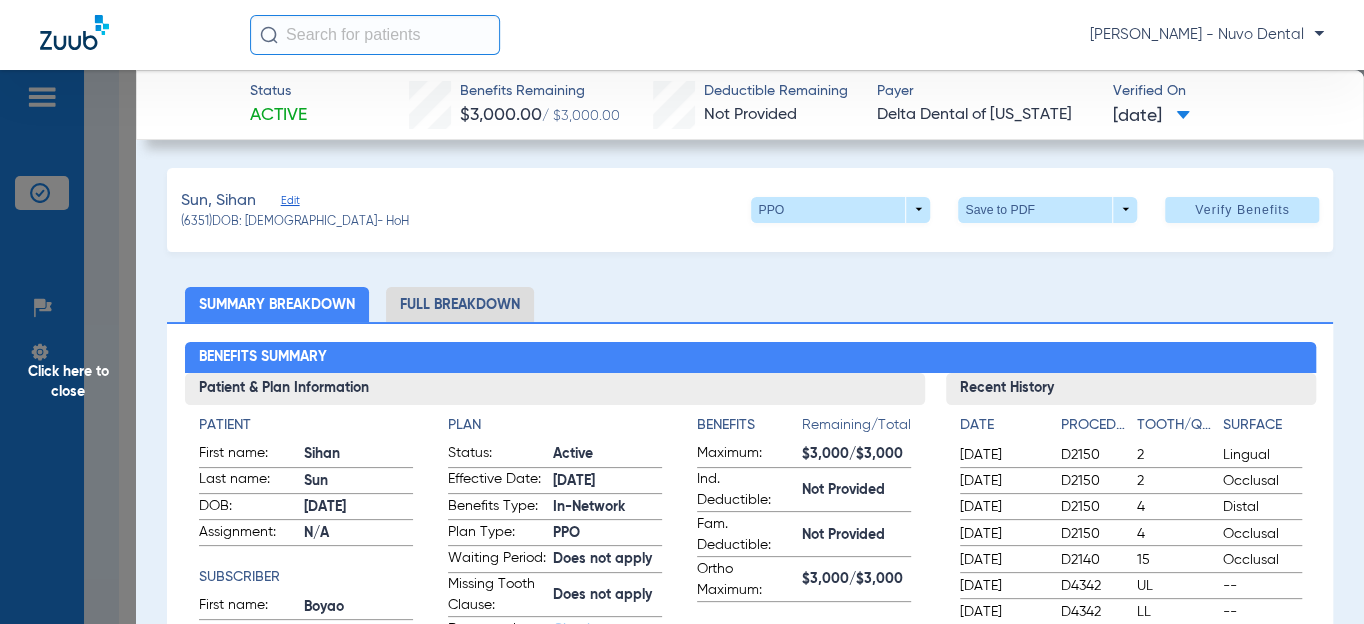 click on "Patient & Plan Information" 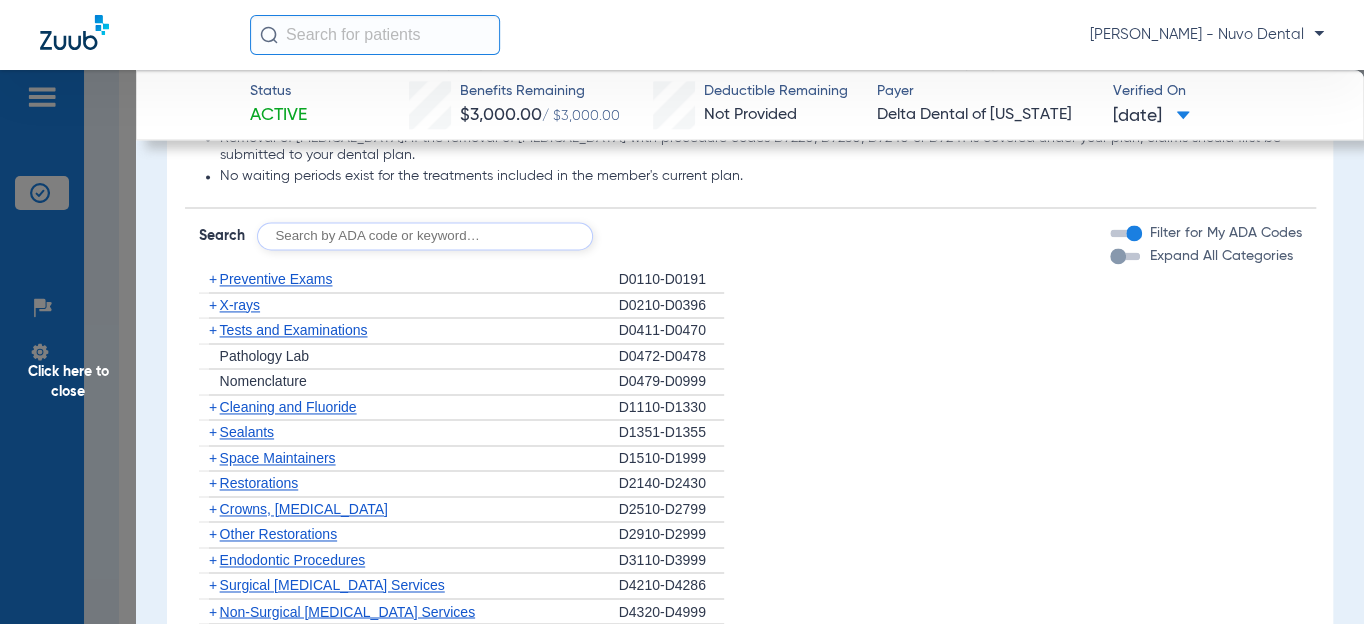 scroll, scrollTop: 1363, scrollLeft: 0, axis: vertical 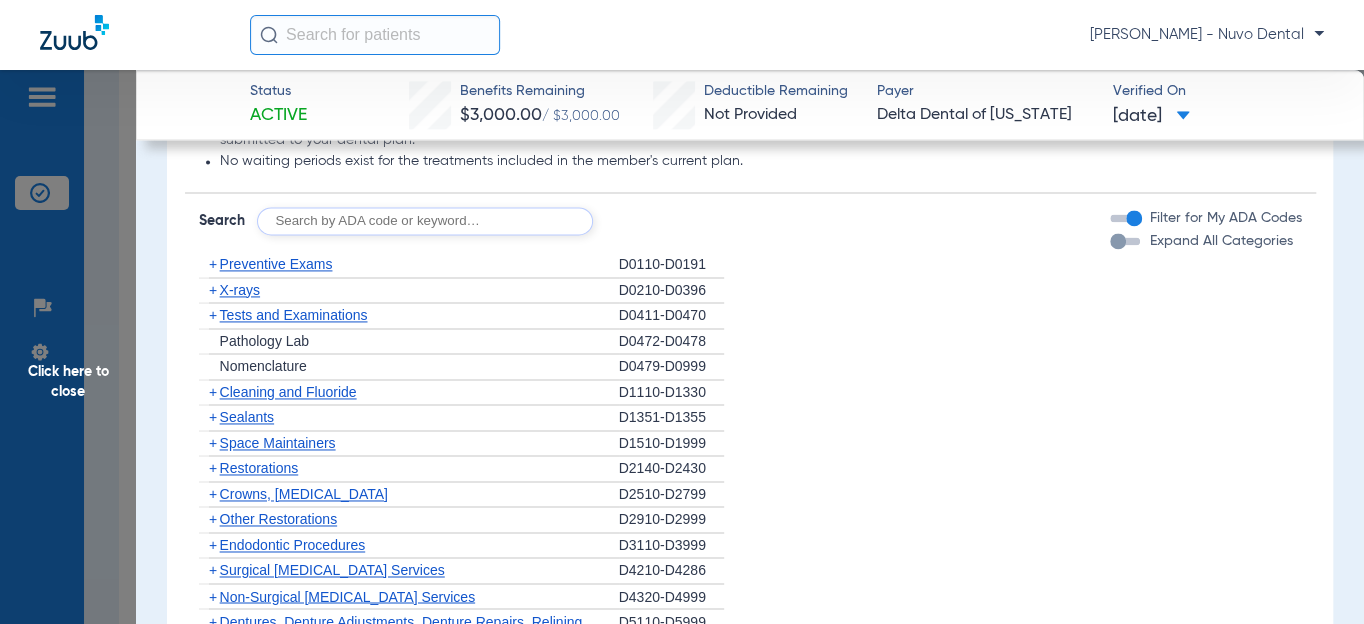 click 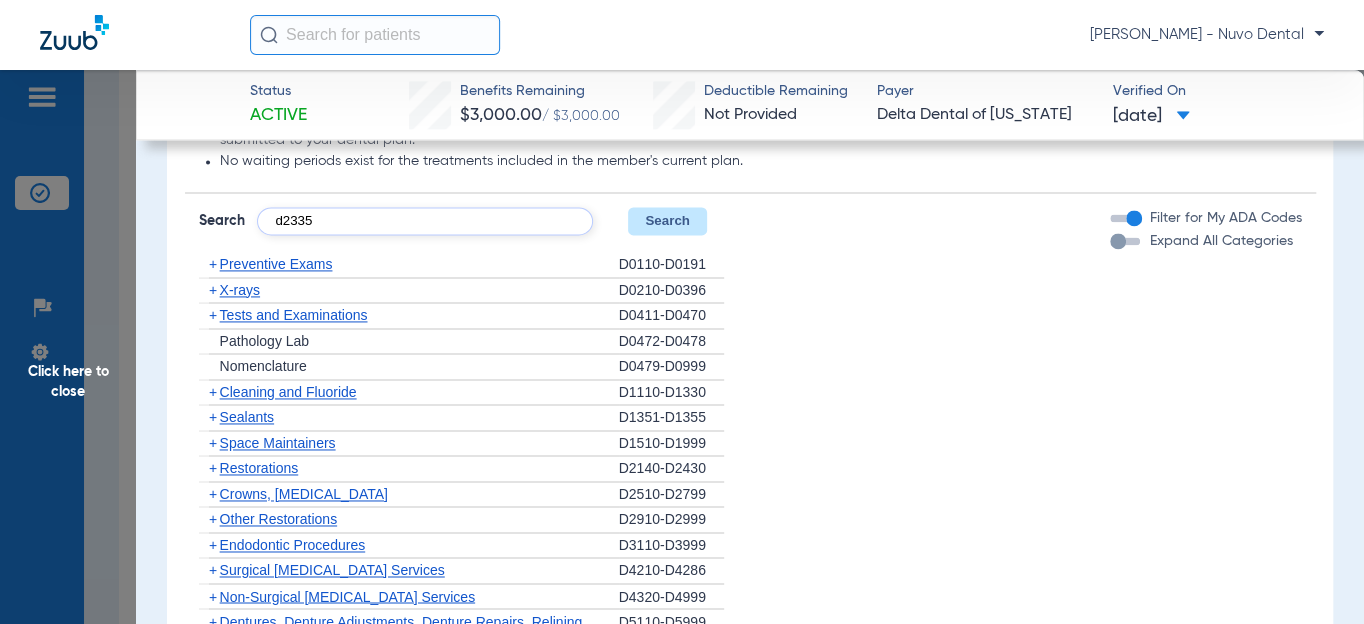 type on "d2335" 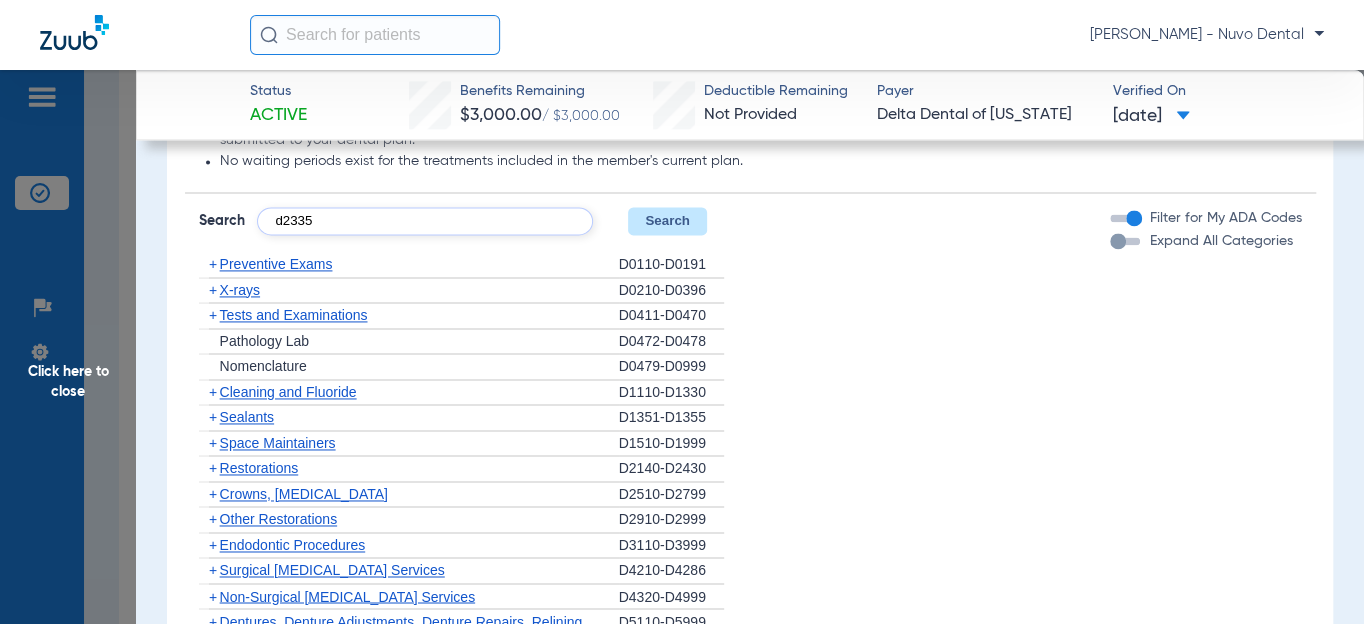 click on "Search" 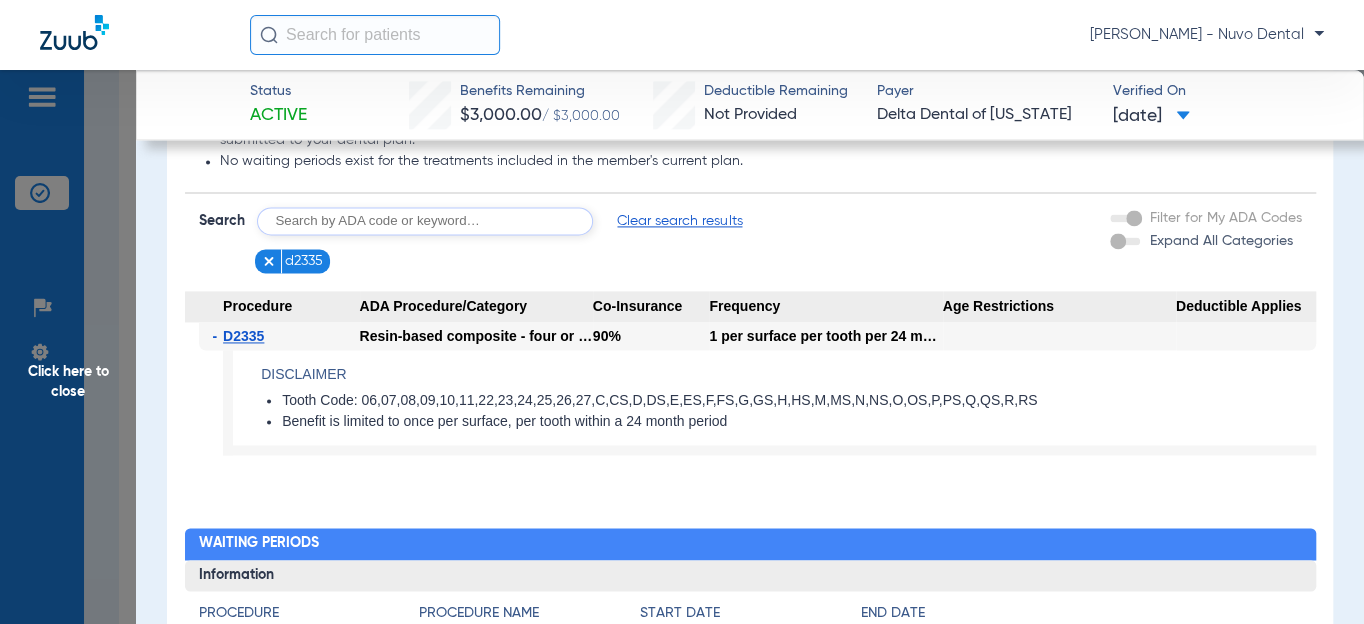 click on "Disclaimer Tooth Code: 06,07,08,09,10,11,22,23,24,25,26,27,C,CS,D,DS,E,ES,F,FS,G,GS,H,HS,M,MS,N,NS,O,OS,P,PS,Q,QS,R,RS Benefit is limited to once per surface, per tooth within a 24 month period" 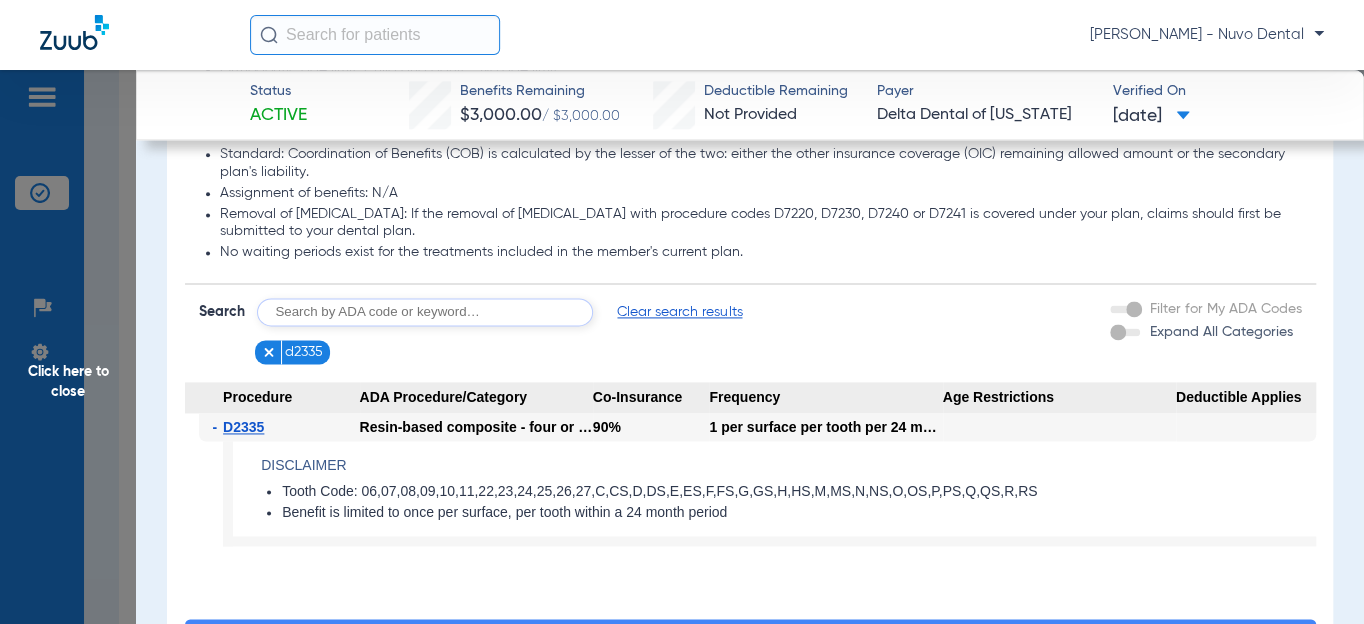 scroll, scrollTop: 1181, scrollLeft: 0, axis: vertical 